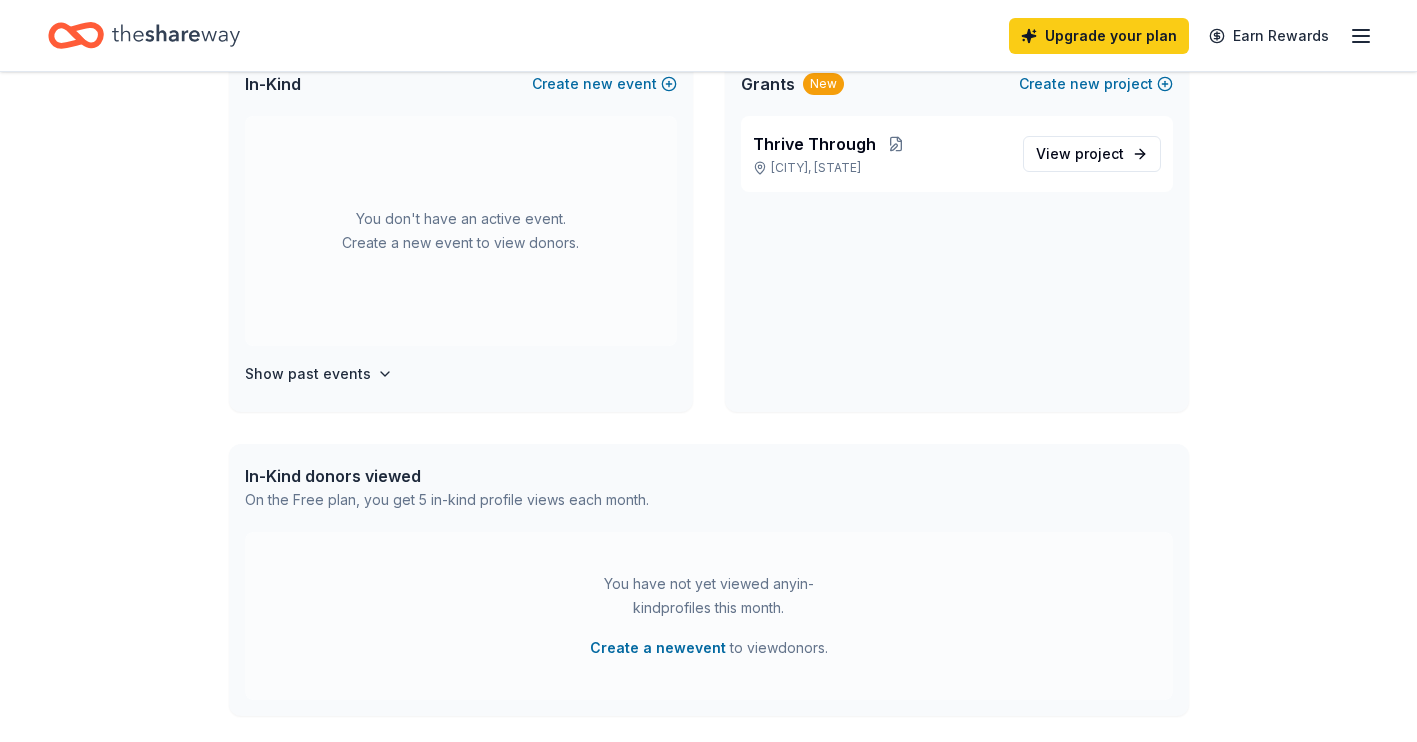 scroll, scrollTop: 0, scrollLeft: 0, axis: both 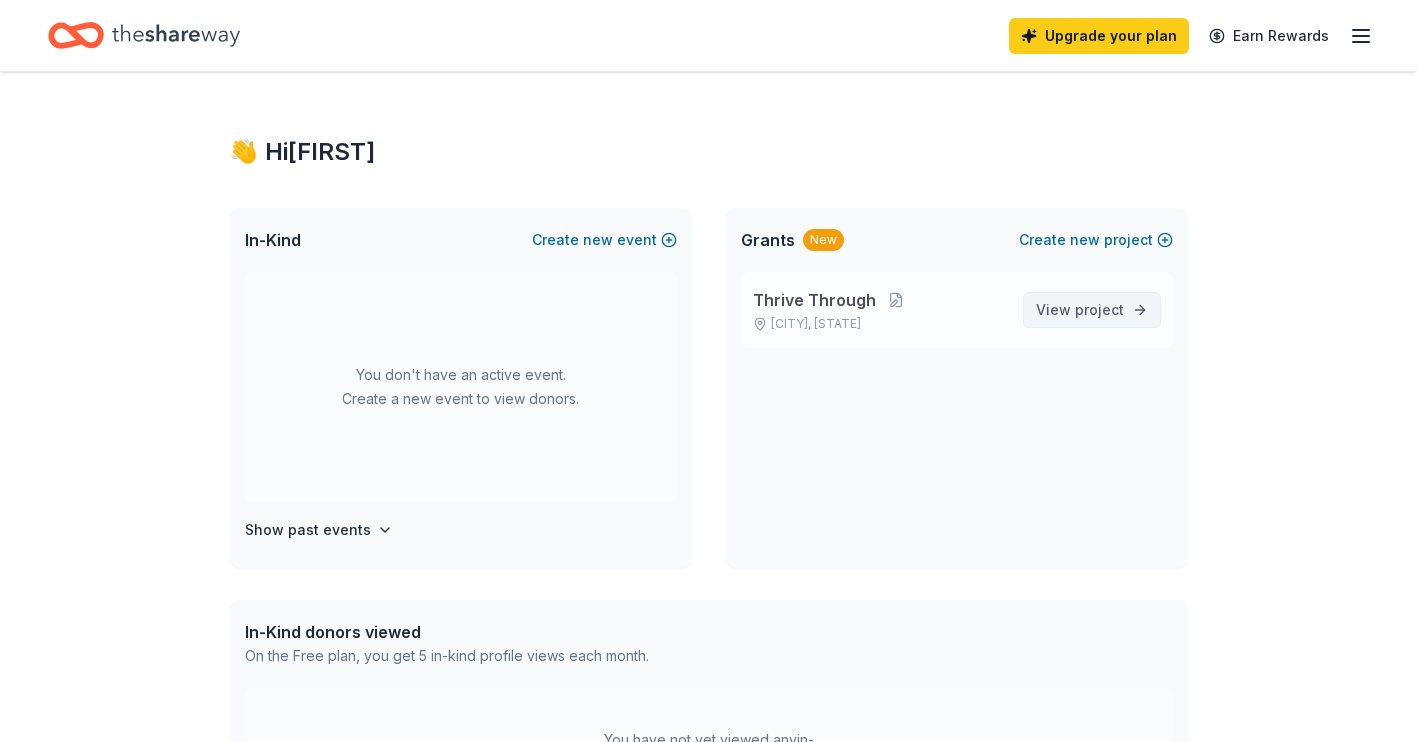 click on "View   project" at bounding box center (1080, 310) 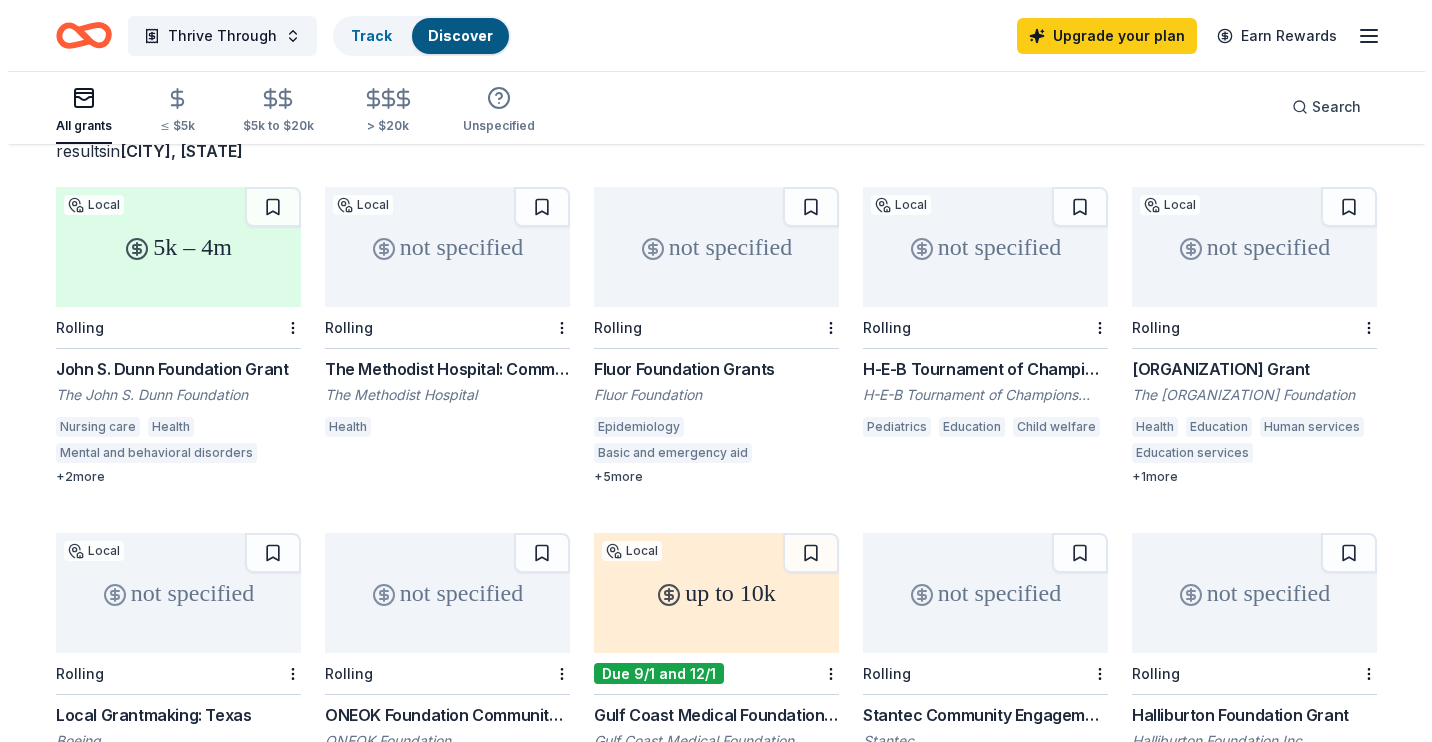 scroll, scrollTop: 0, scrollLeft: 0, axis: both 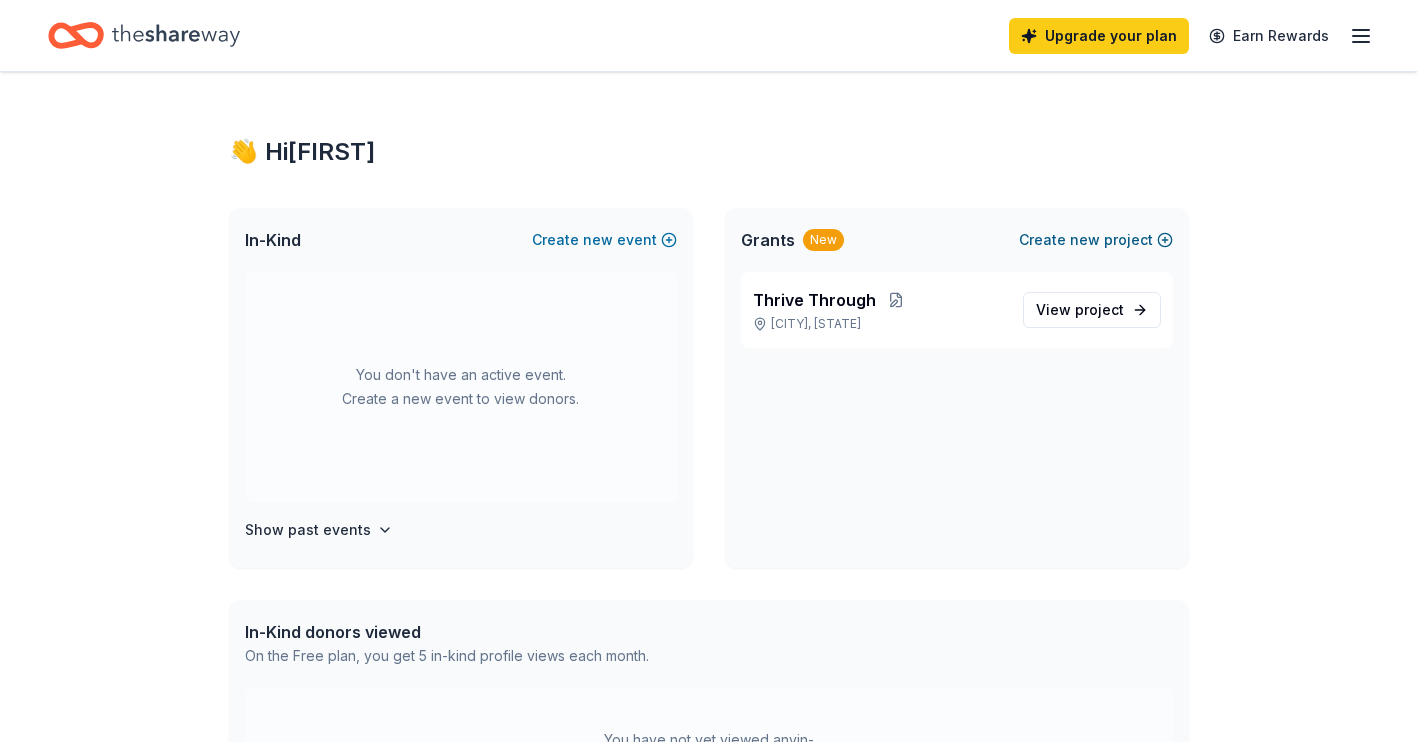 click on "new" at bounding box center [1085, 240] 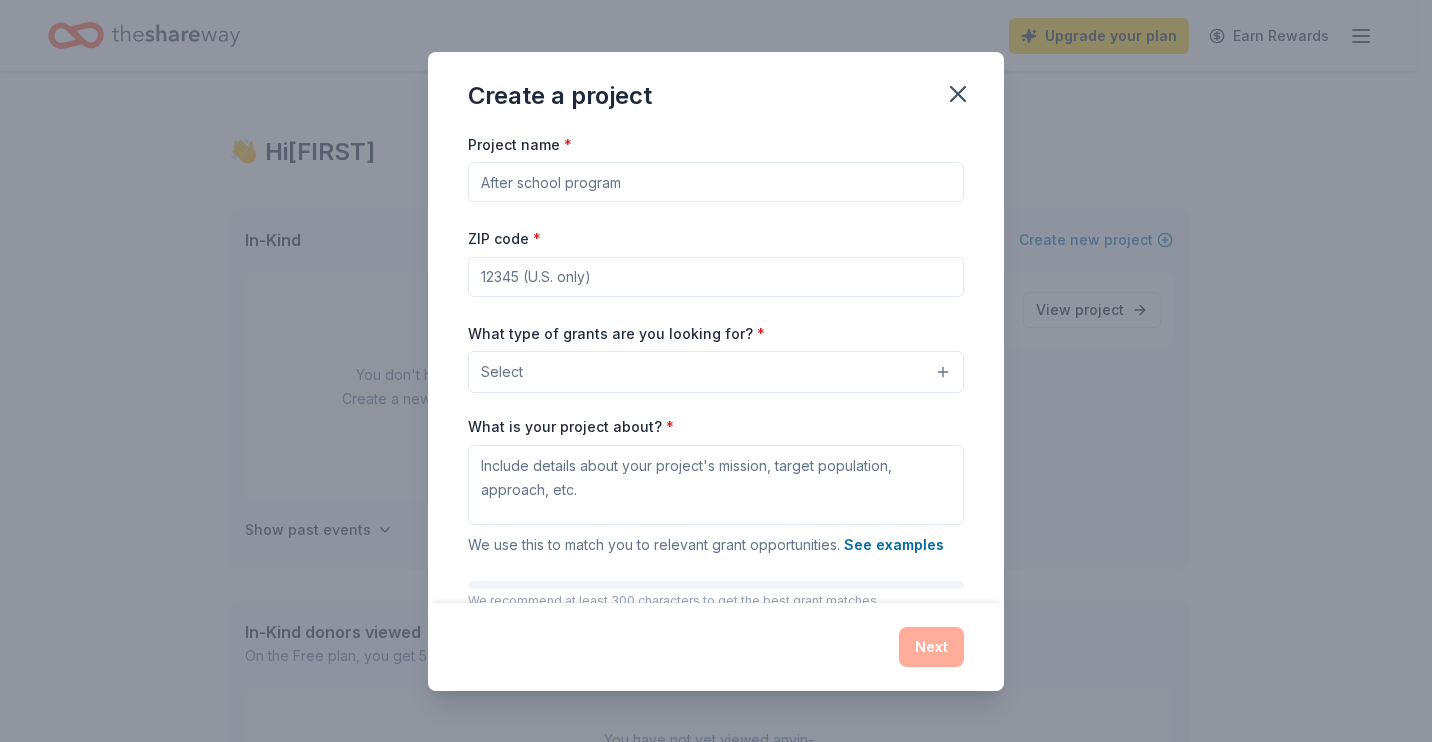 click on "Project name *" at bounding box center (716, 182) 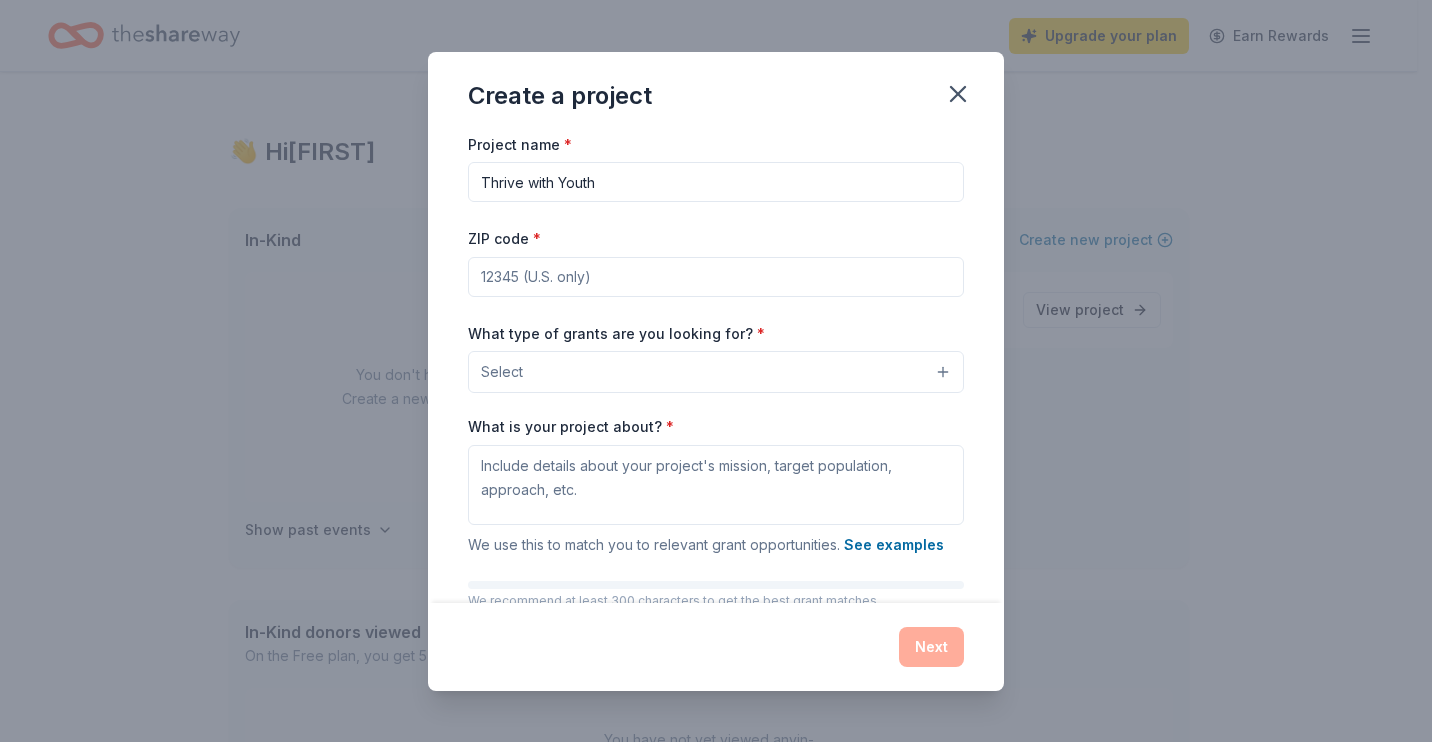type on "Thrive with Youth" 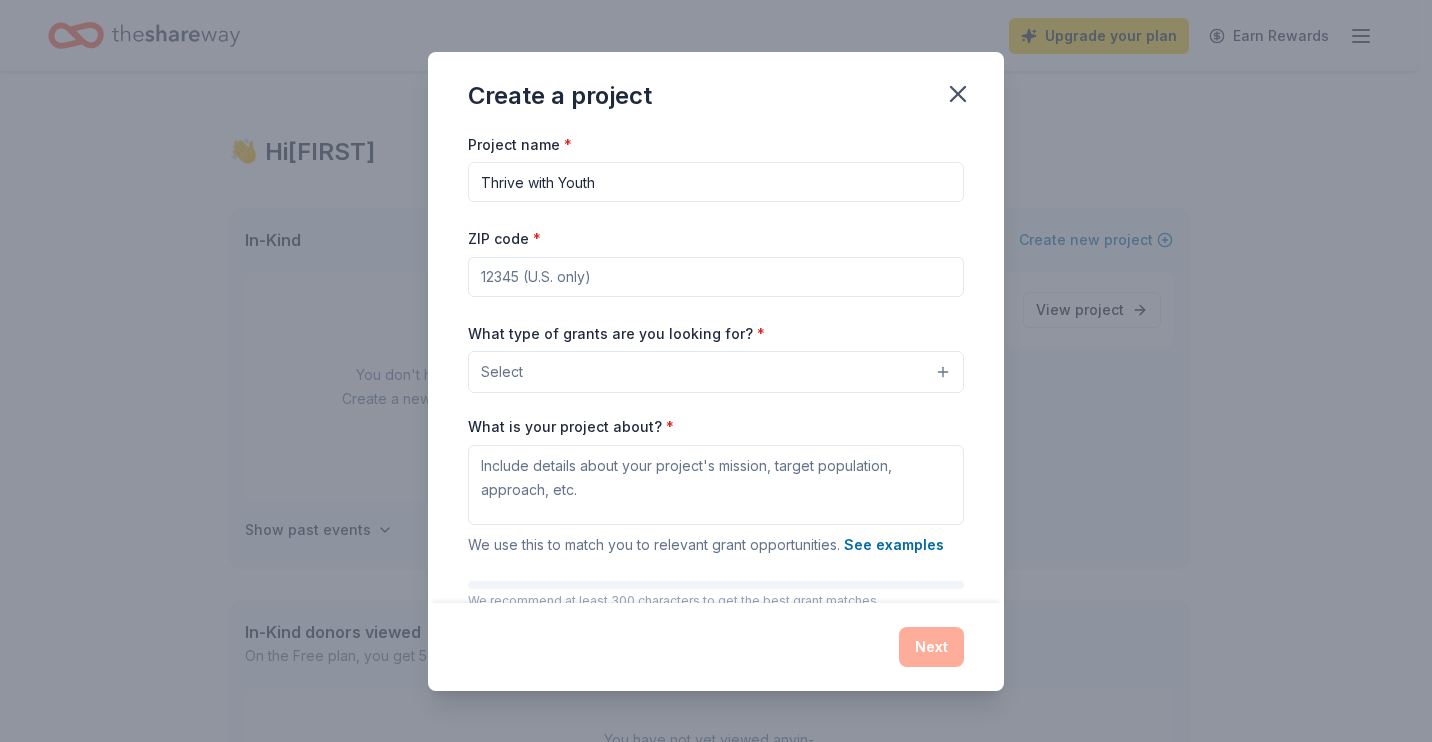 type on "77479" 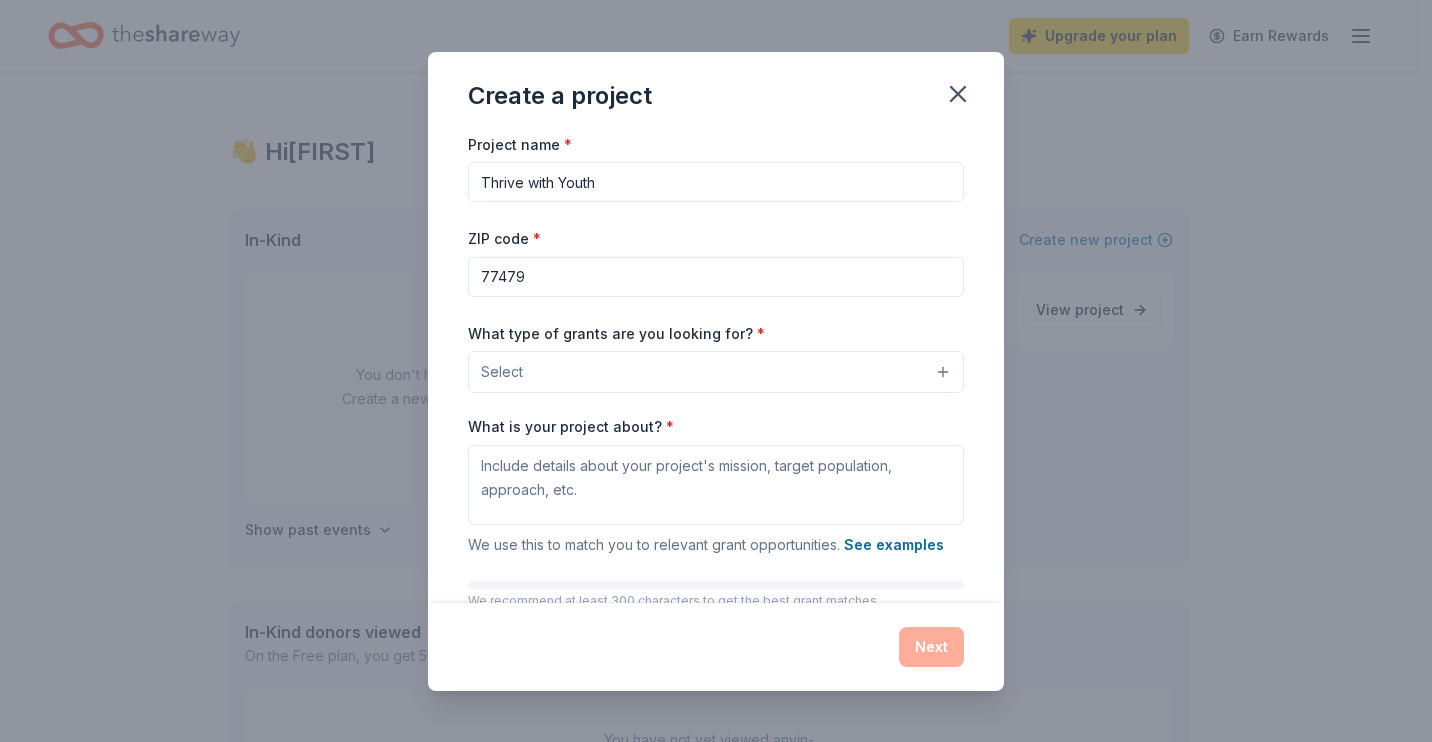 click on "Select" at bounding box center [716, 372] 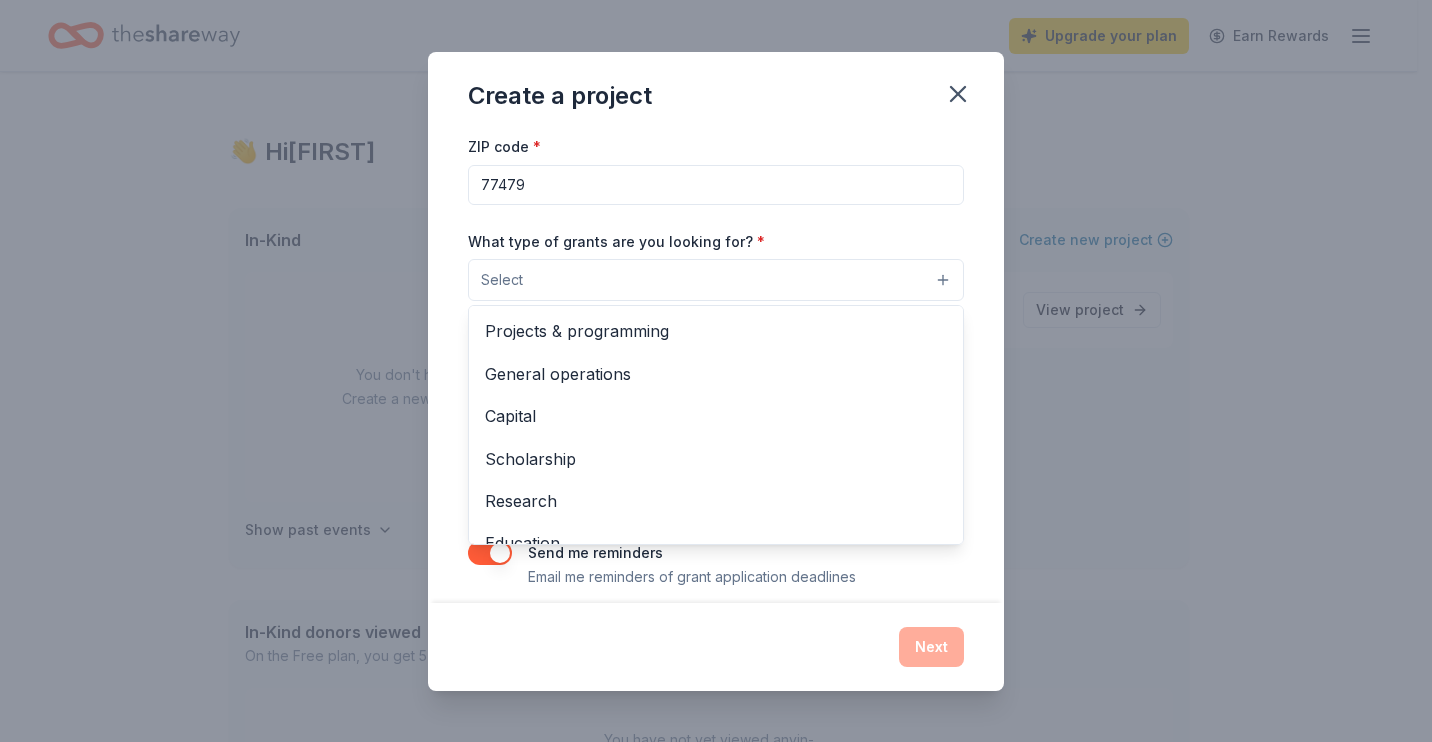 scroll, scrollTop: 110, scrollLeft: 0, axis: vertical 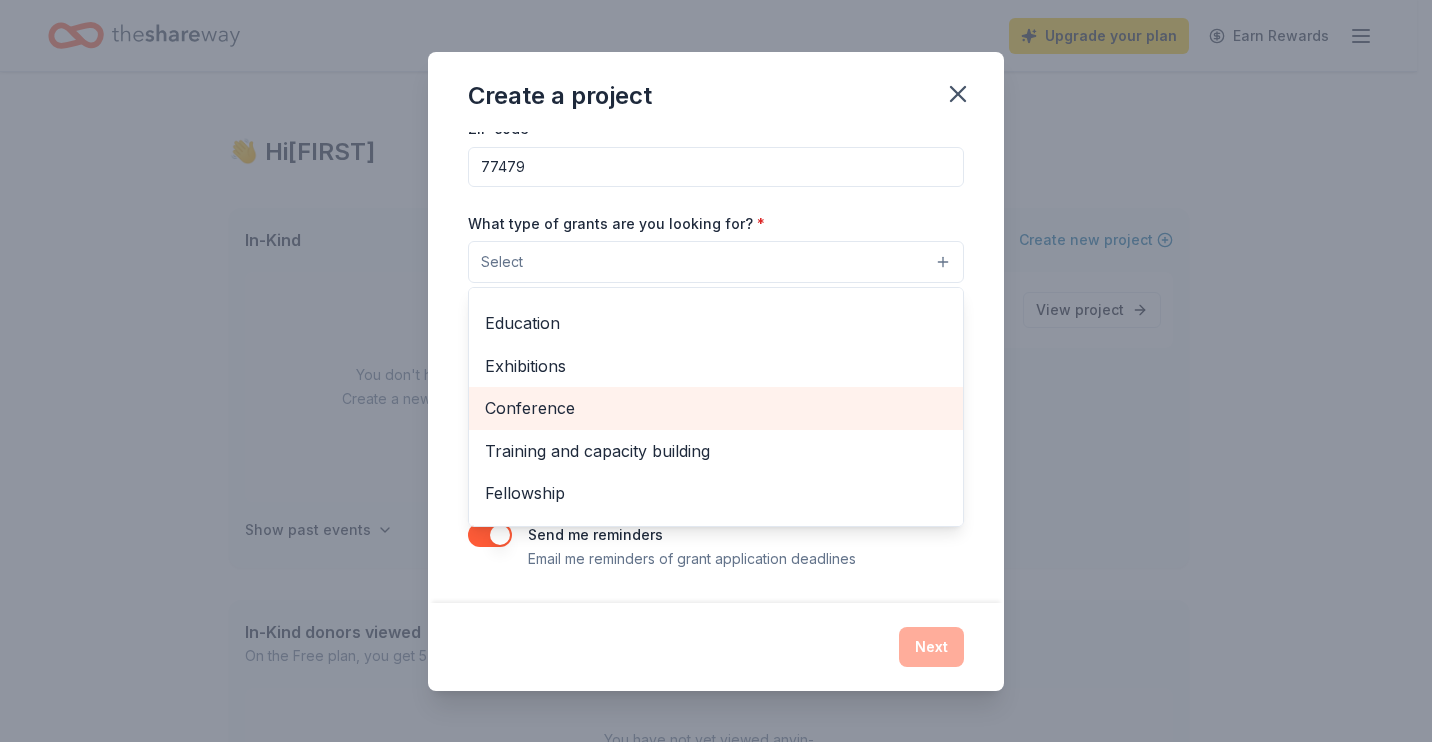 click on "Conference" at bounding box center [716, 408] 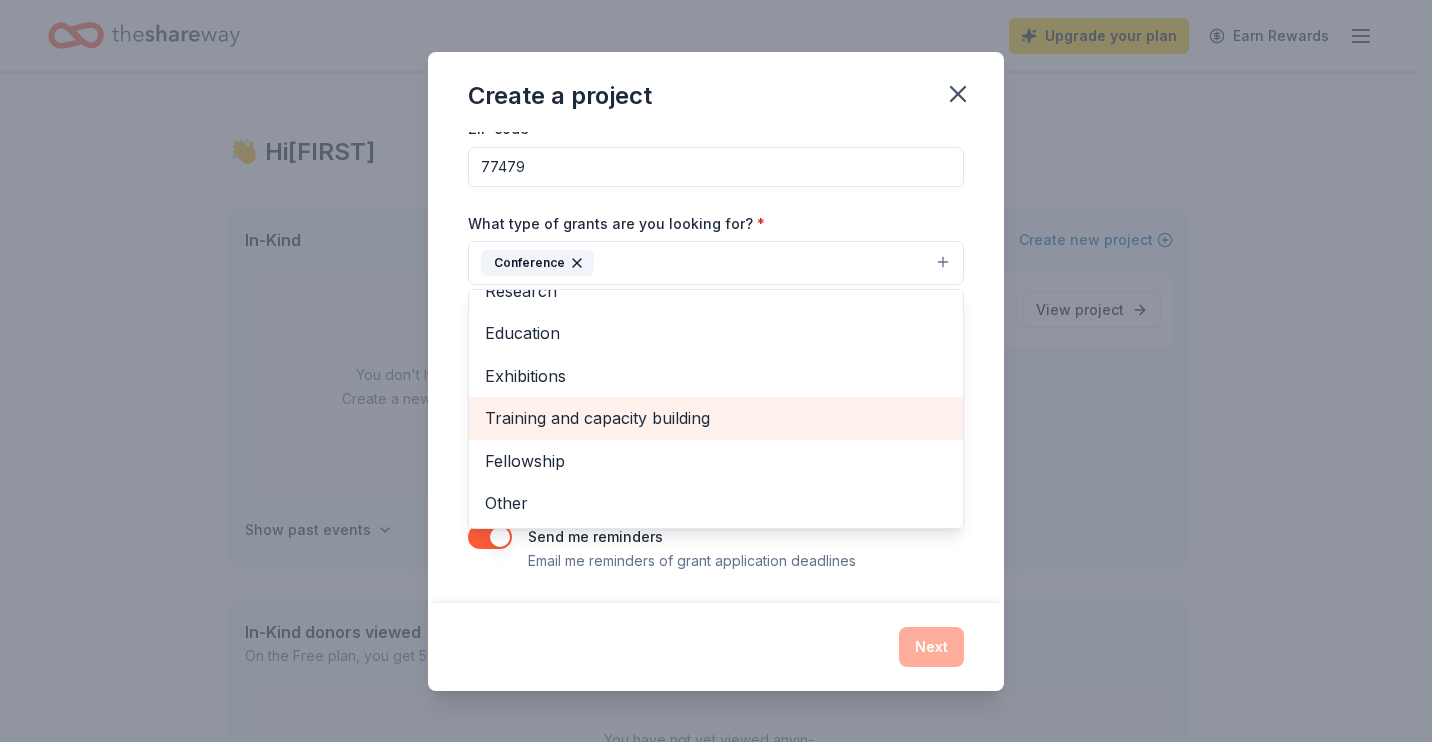 scroll, scrollTop: 194, scrollLeft: 0, axis: vertical 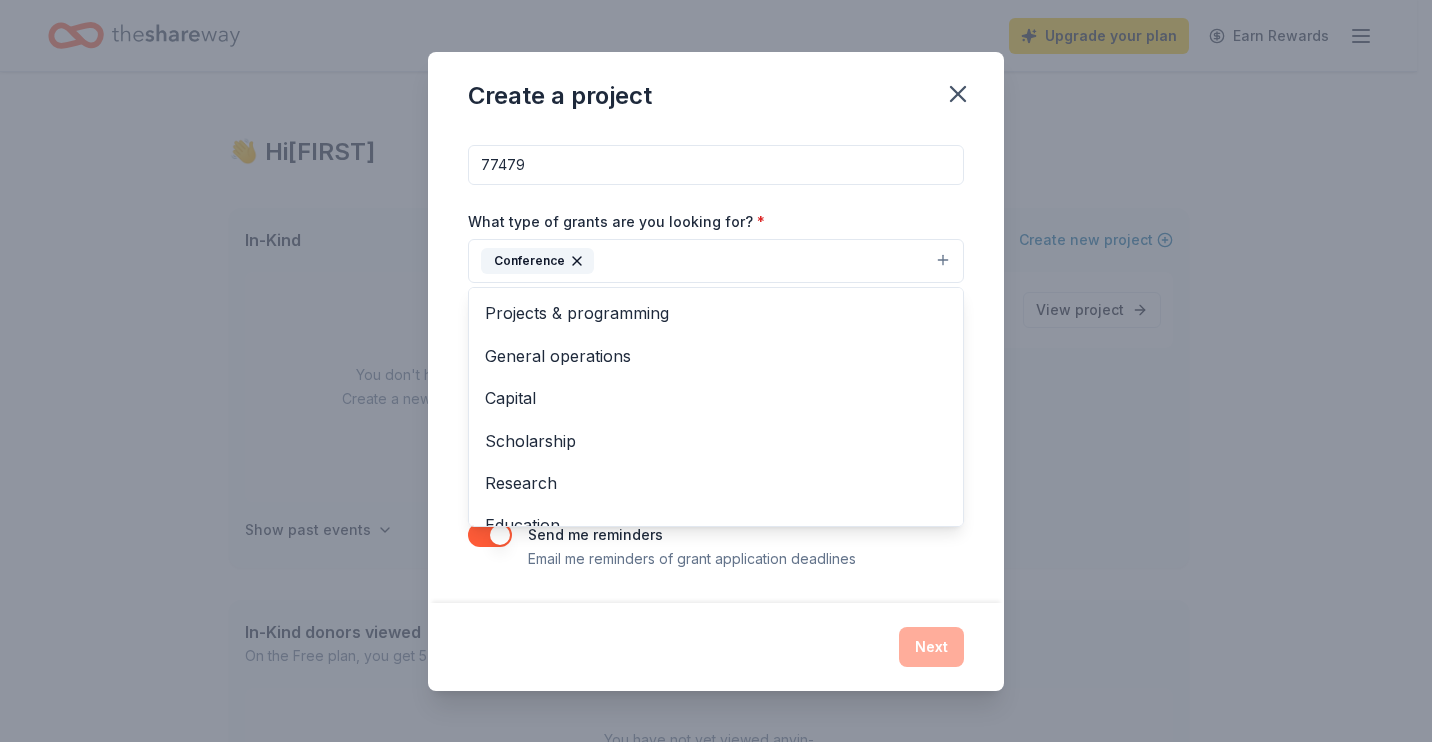 click on "Project name * Thrive with Youth ZIP code * [ZIP CODE] What type of grants are you looking for? * Conference Projects & programming General operations Capital Scholarship Research Education Exhibitions Training and capacity building Fellowship Other What is your project about? * We use this to match you to relevant grant opportunities.   See examples We recommend at least 300 characters to get the best grant matches. Send me reminders Email me reminders of grant application deadlines" at bounding box center (716, 367) 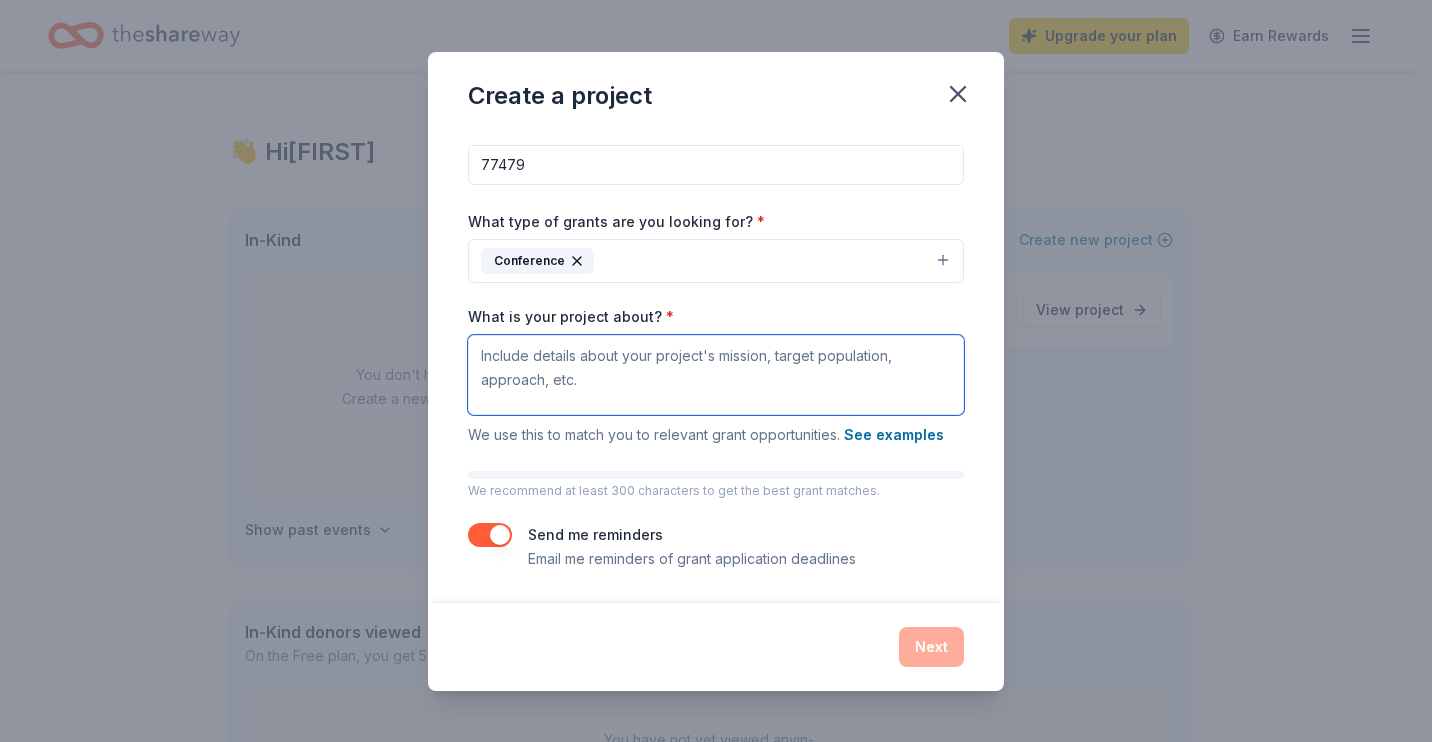 click on "What is your project about? *" at bounding box center (716, 375) 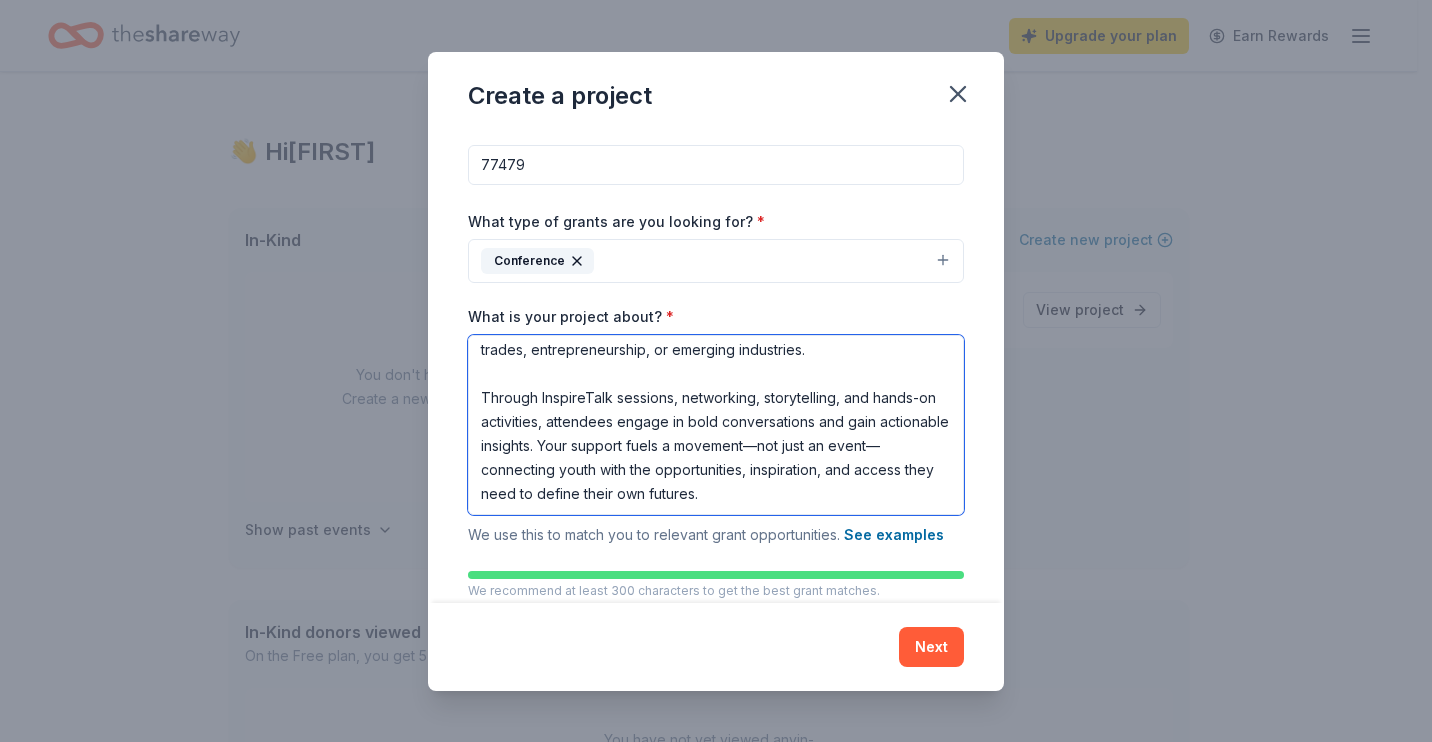 scroll, scrollTop: 174, scrollLeft: 0, axis: vertical 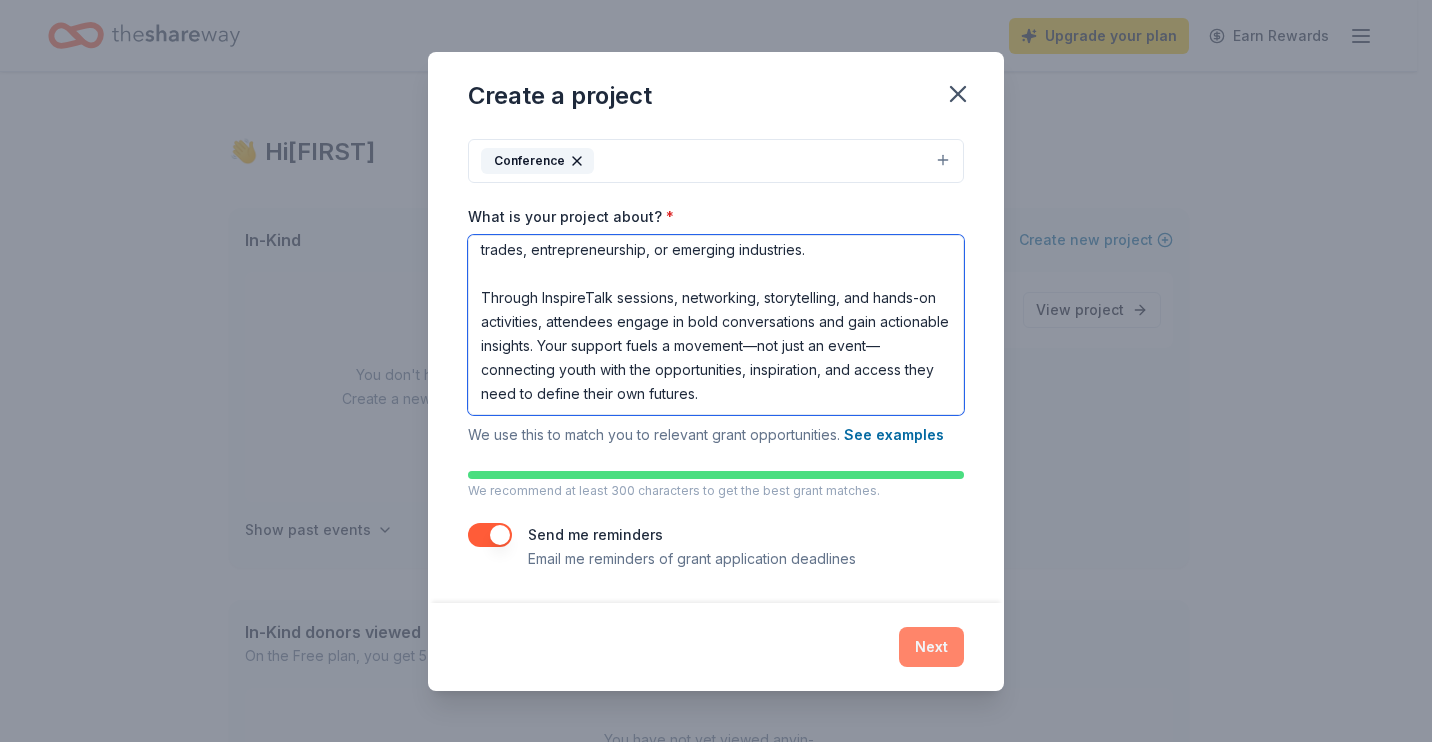 type on "The Thrive with Youth Conference is an interactive, youth-centered experience that brings together young people, educators, employers, and community changemakers to co-create a future where every young person thrives. Hosted by United for College and Career Success, this annual event embraces a dynamic “Thrive-Verse,” showcasing diverse pathways to success—whether through college, trades, entrepreneurship, or emerging industries.
Through InspireTalk sessions, networking, storytelling, and hands-on activities, attendees engage in bold conversations and gain actionable insights. Your support fuels a movement—not just an event—connecting youth with the opportunities, inspiration, and access they need to define their own futures." 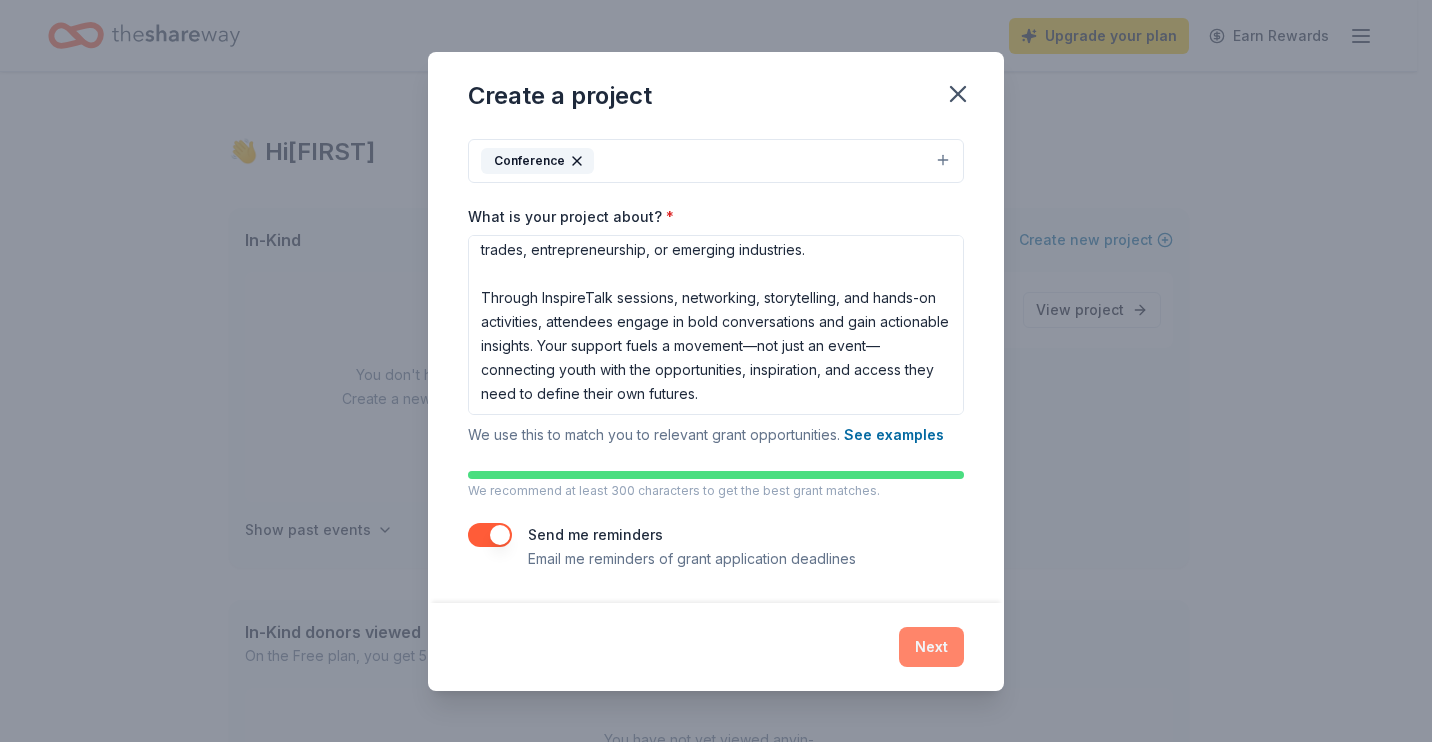 click on "Next" at bounding box center [931, 647] 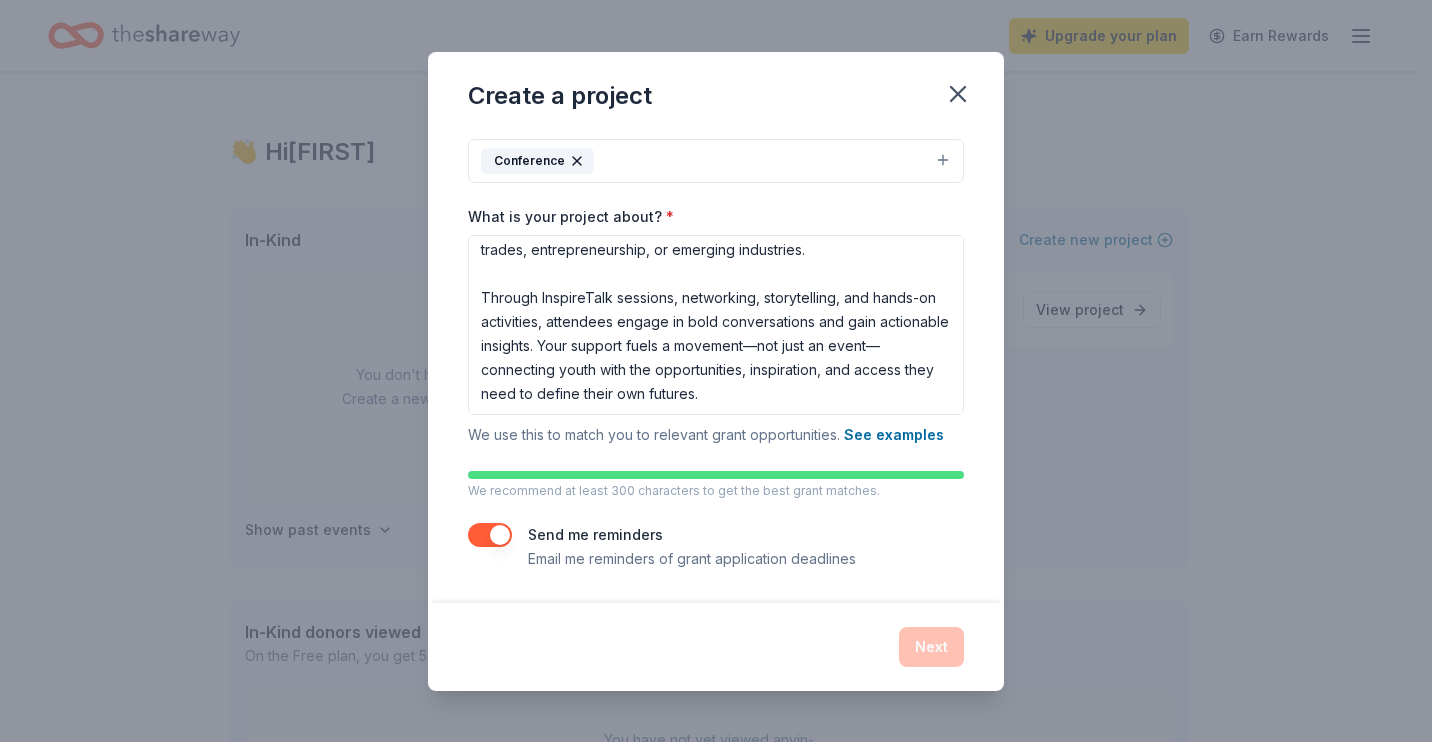 scroll, scrollTop: 0, scrollLeft: 0, axis: both 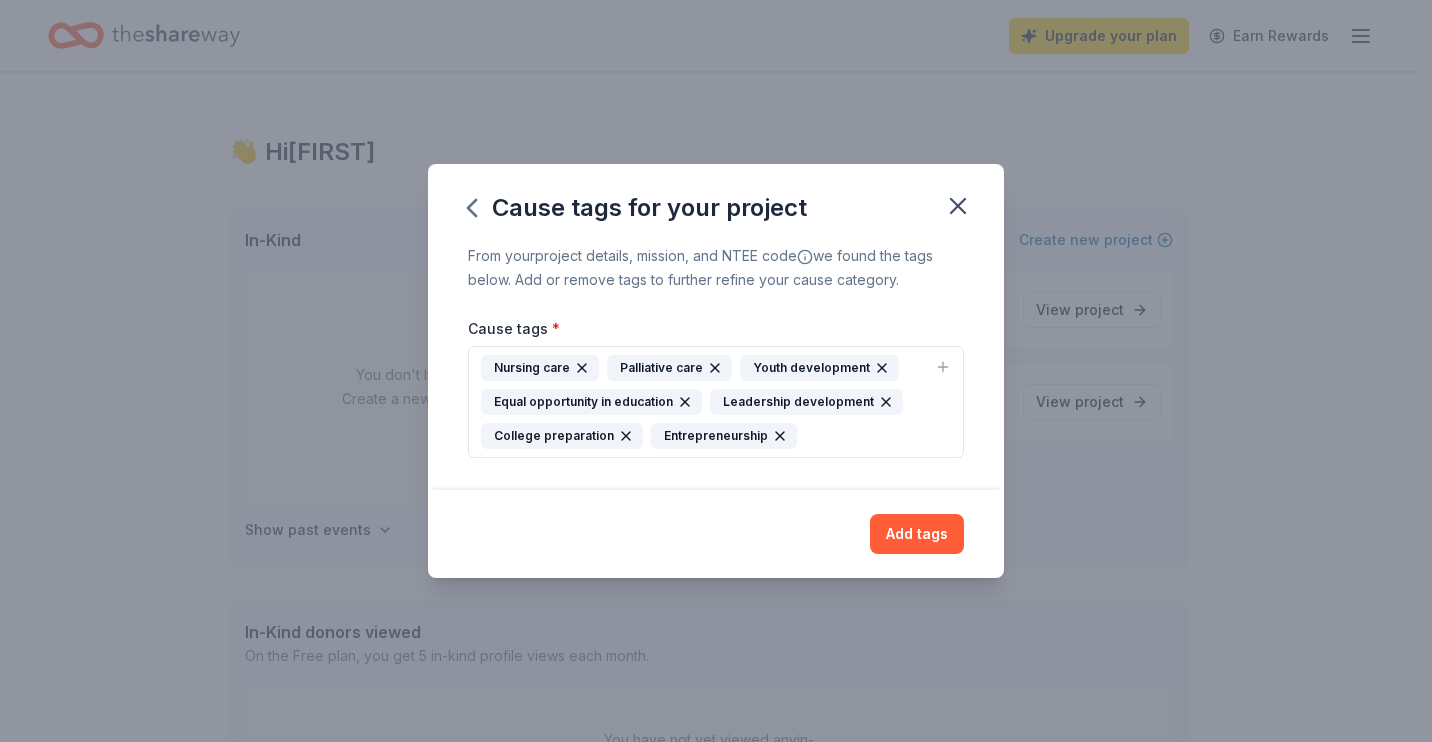 click 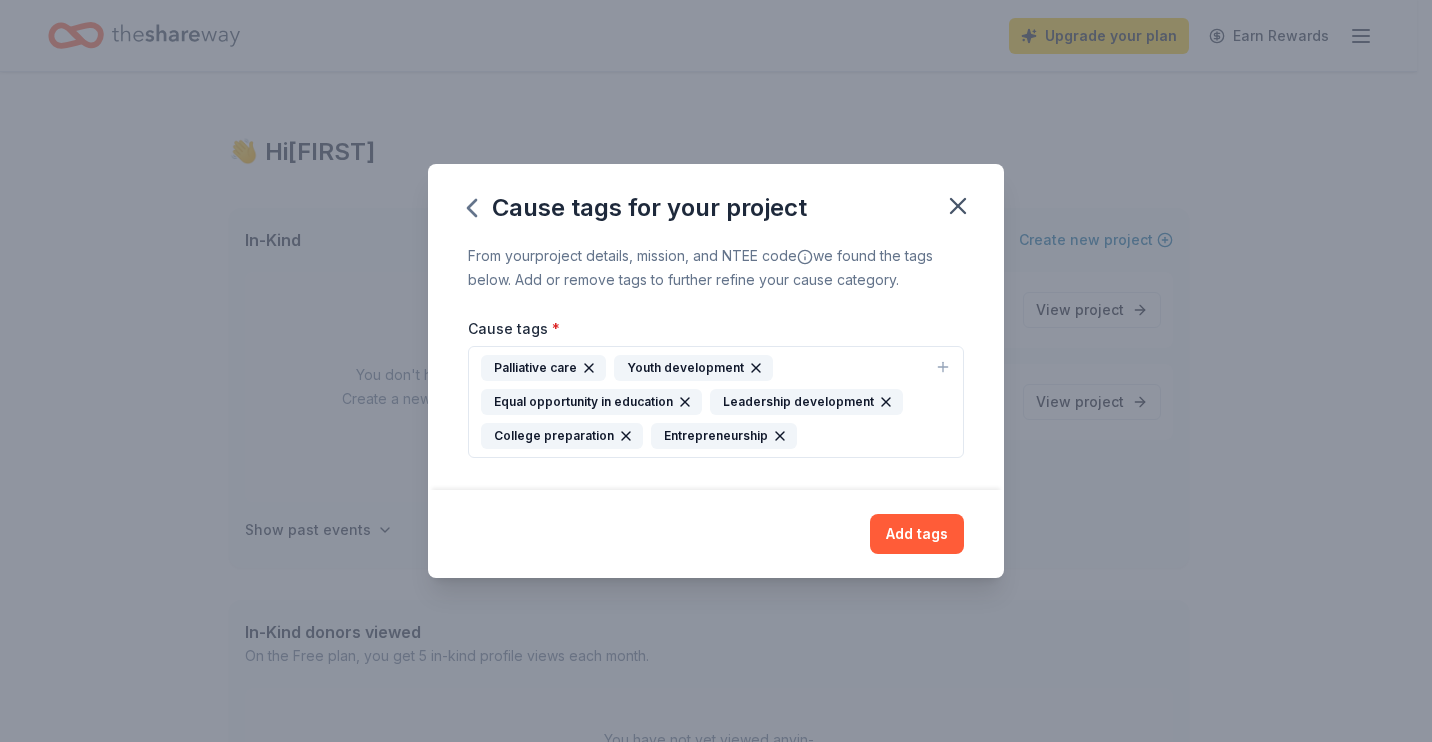 click 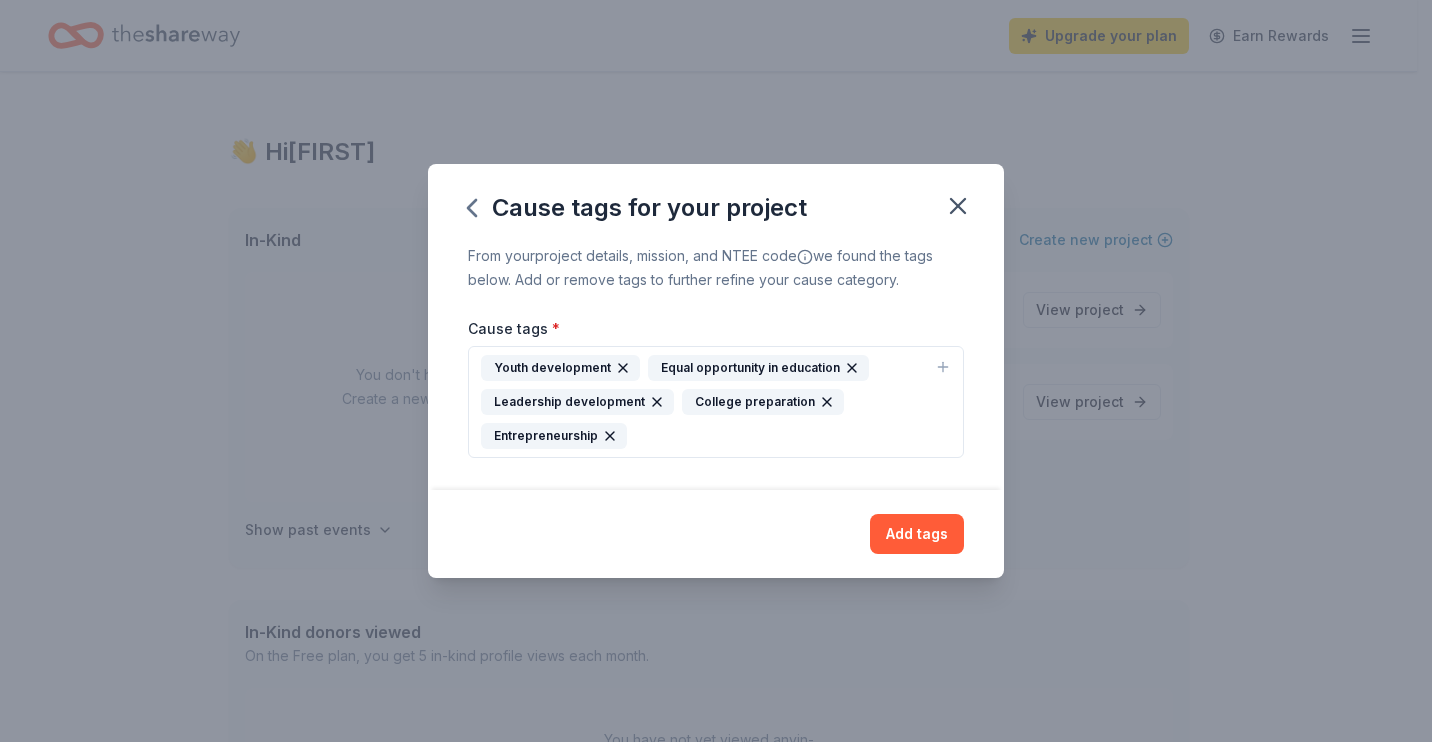 click 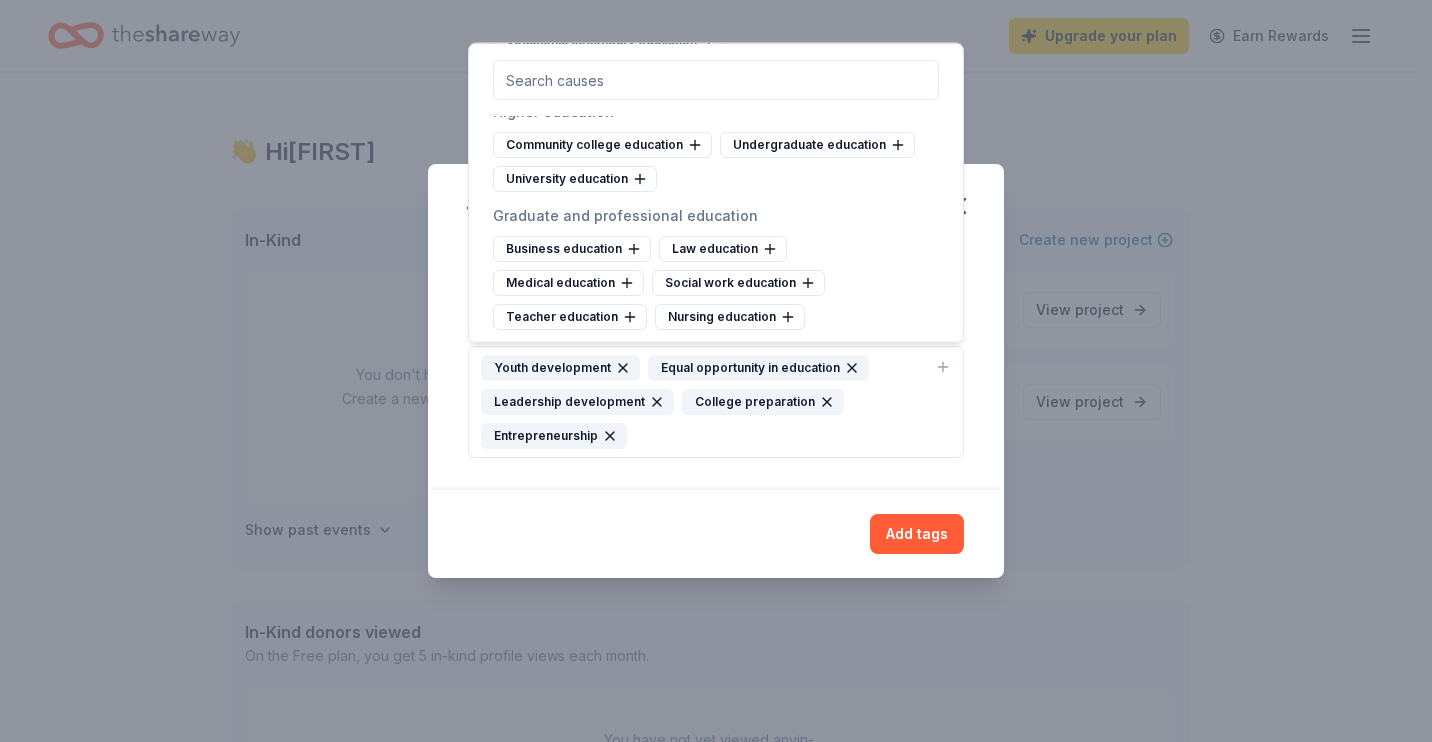 scroll, scrollTop: 1270, scrollLeft: 0, axis: vertical 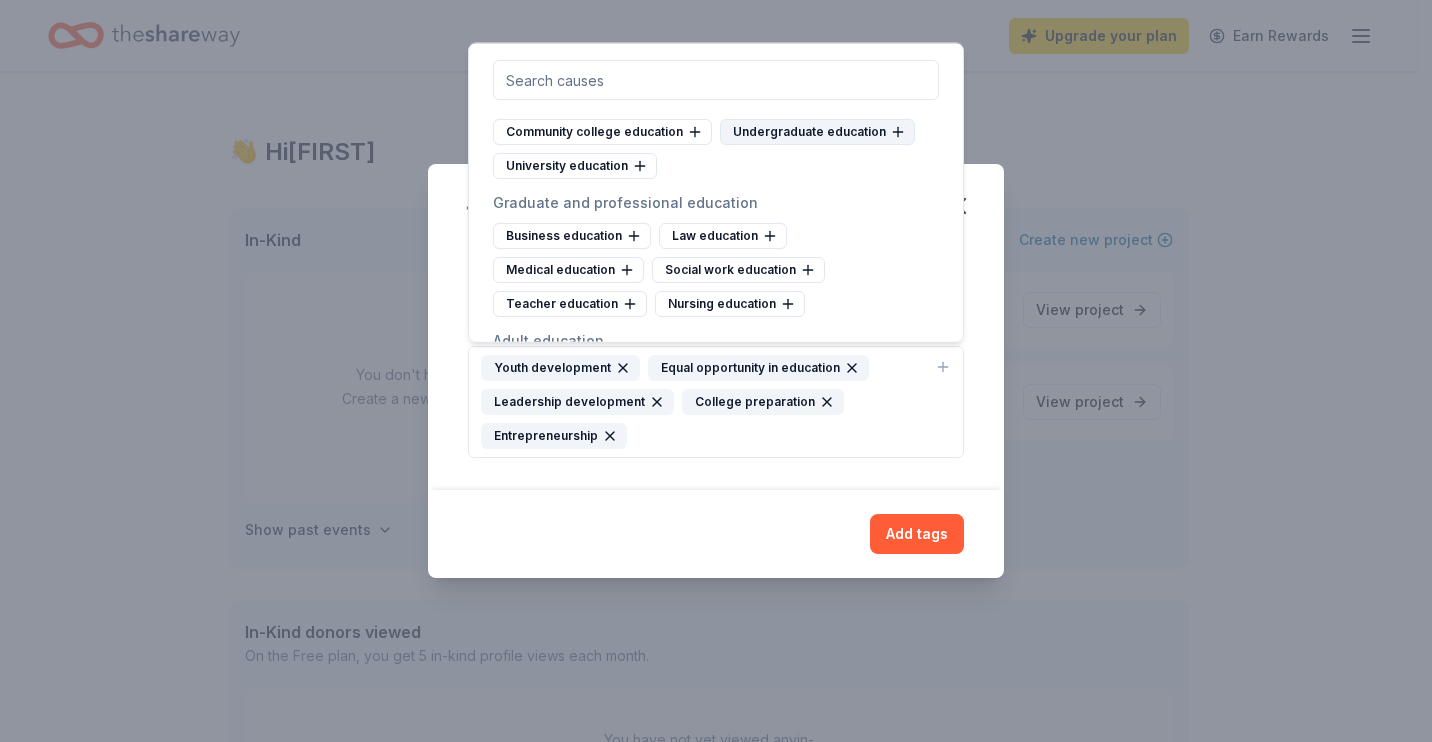 click 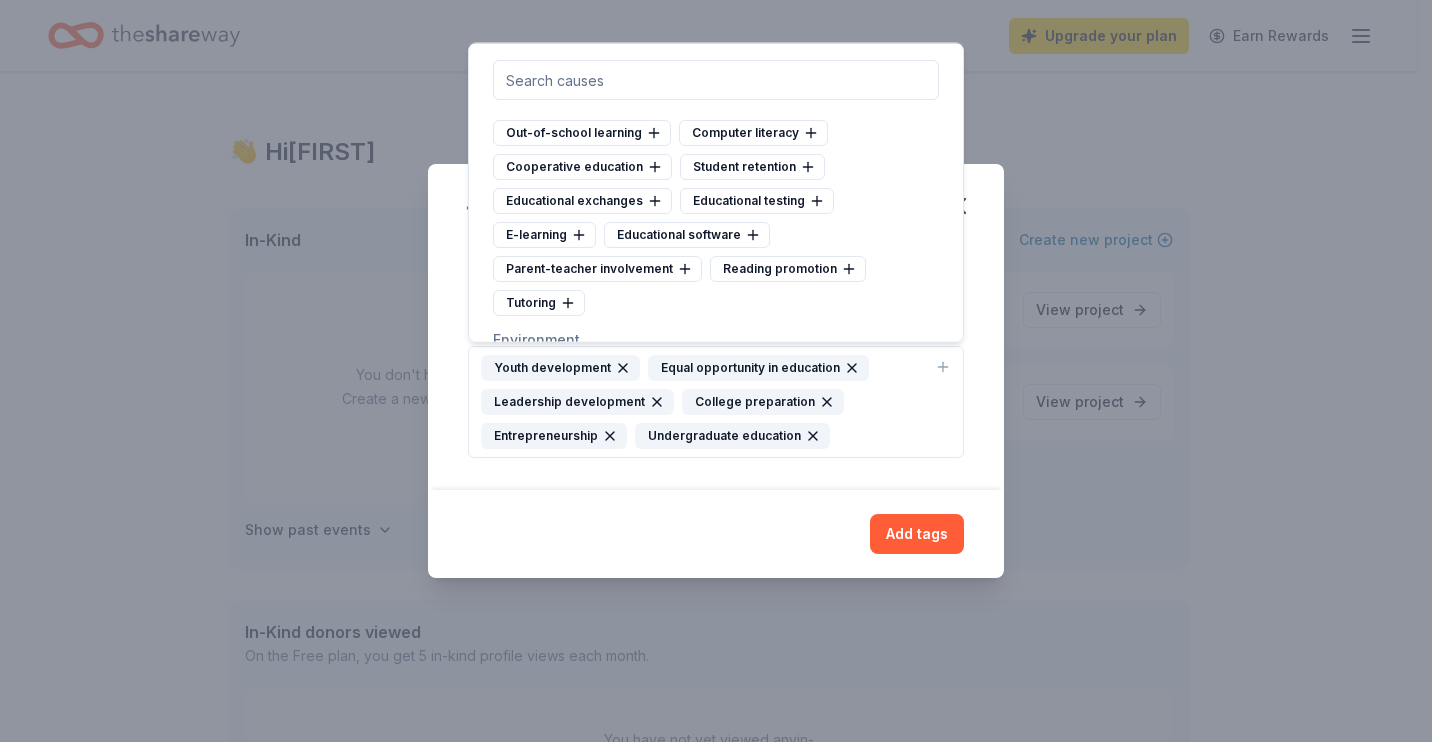 scroll, scrollTop: 1655, scrollLeft: 0, axis: vertical 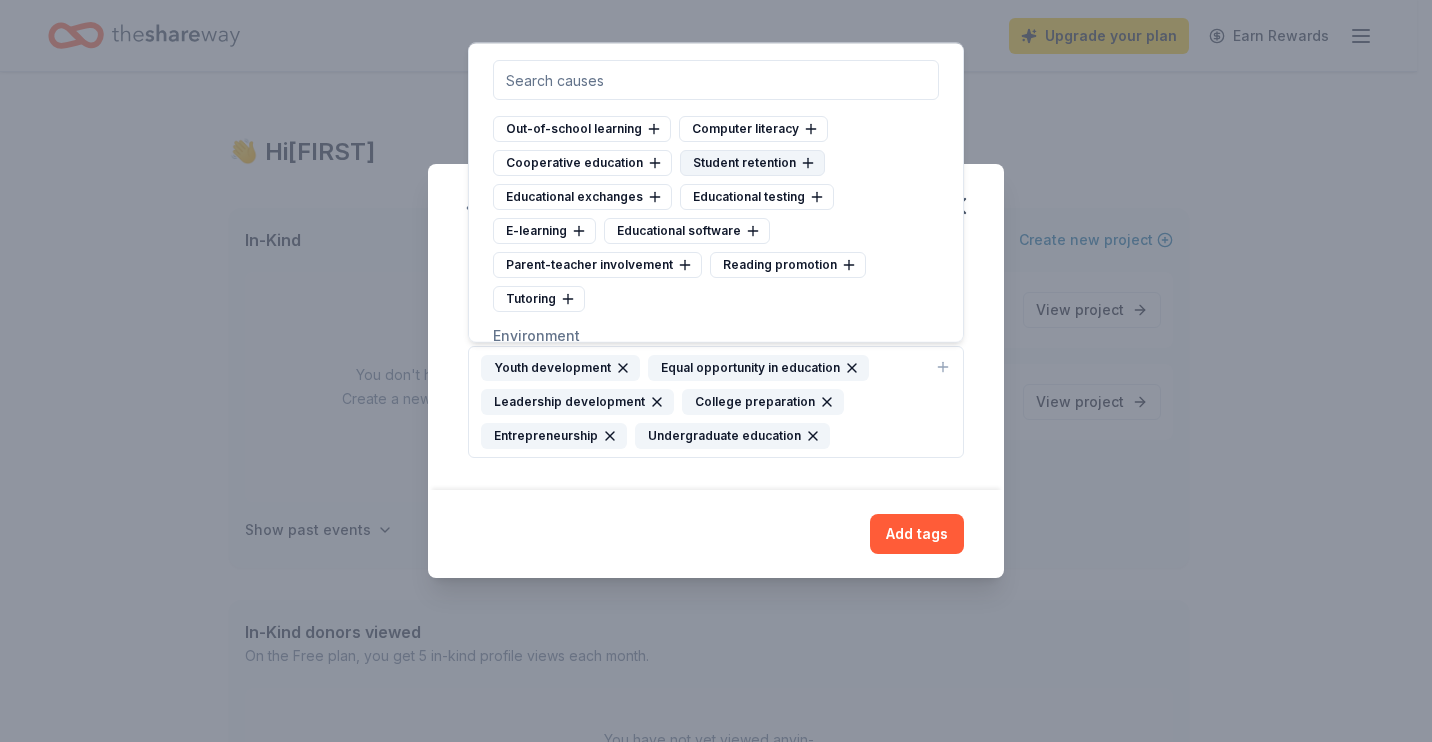 click 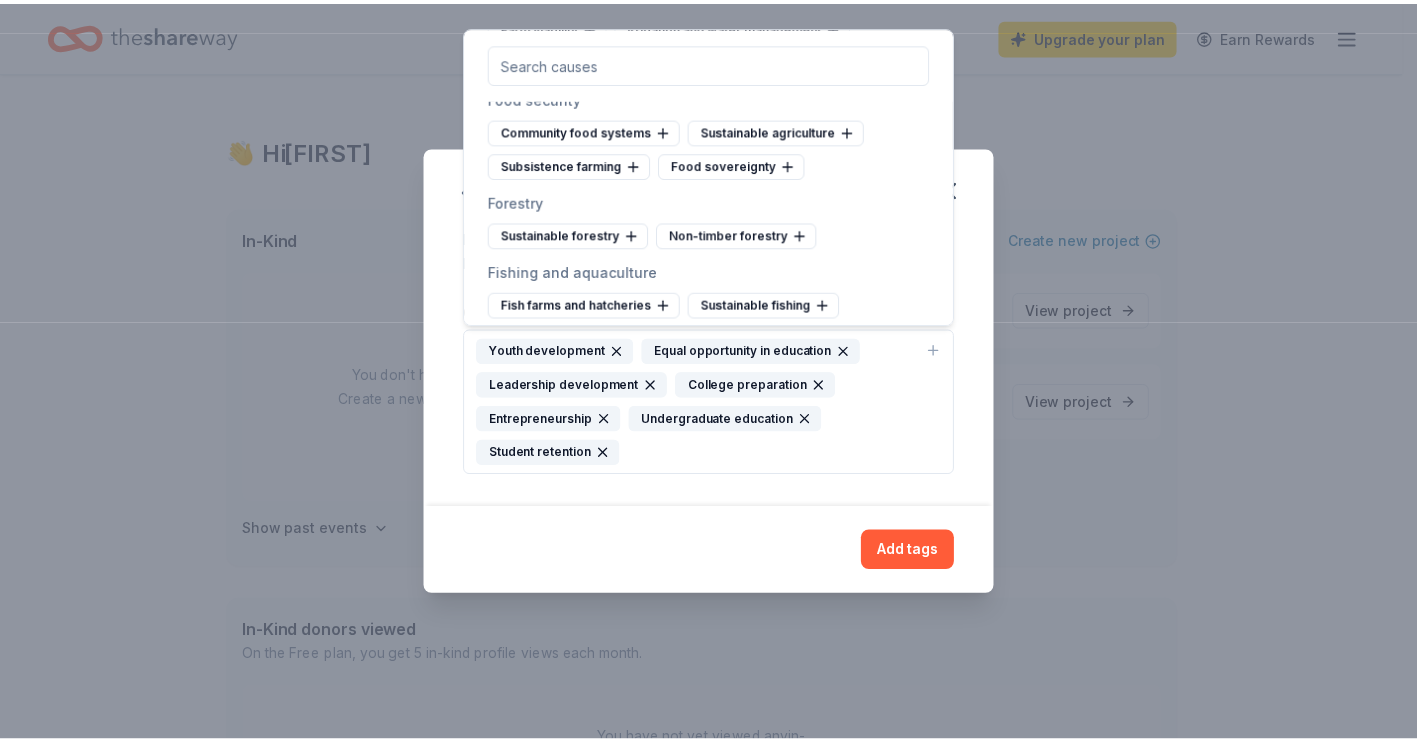 scroll, scrollTop: 7682, scrollLeft: 0, axis: vertical 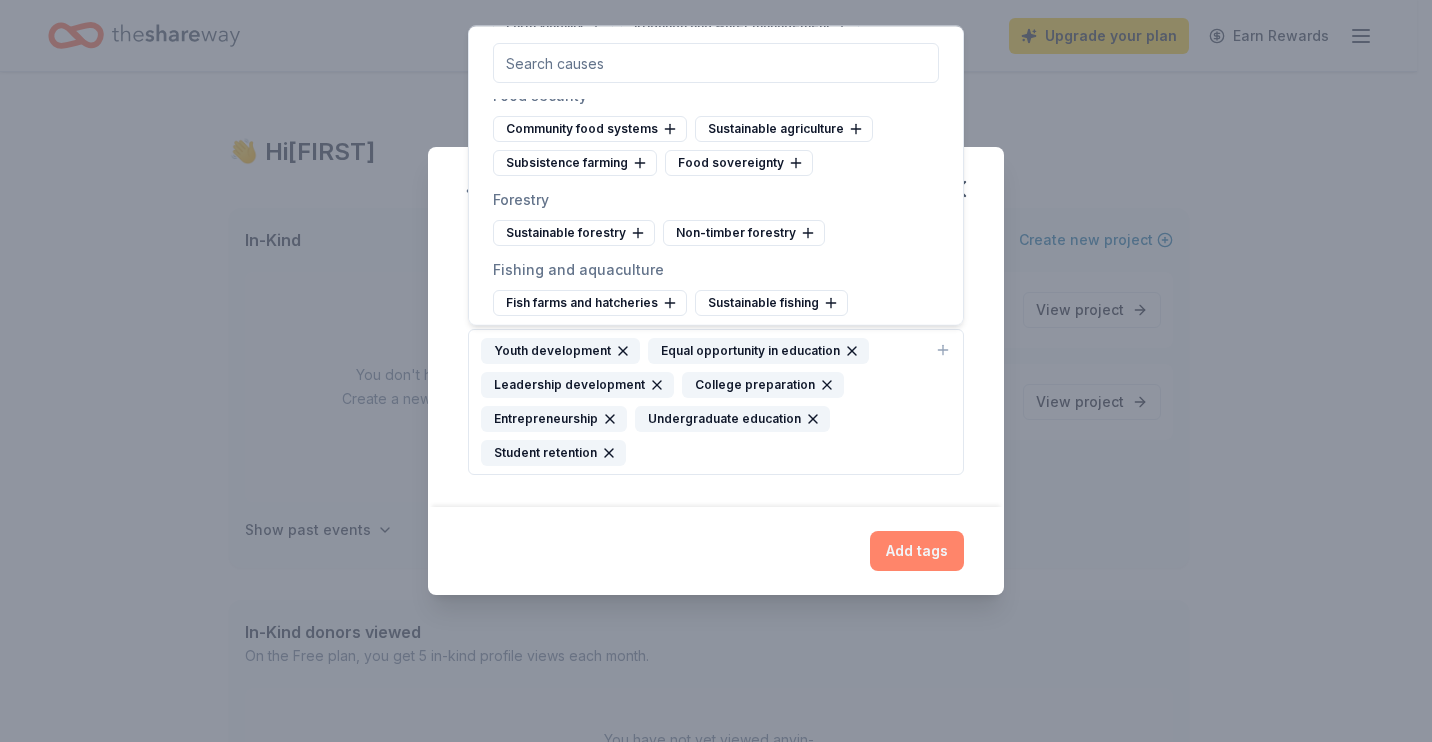 click on "Add tags" at bounding box center [917, 551] 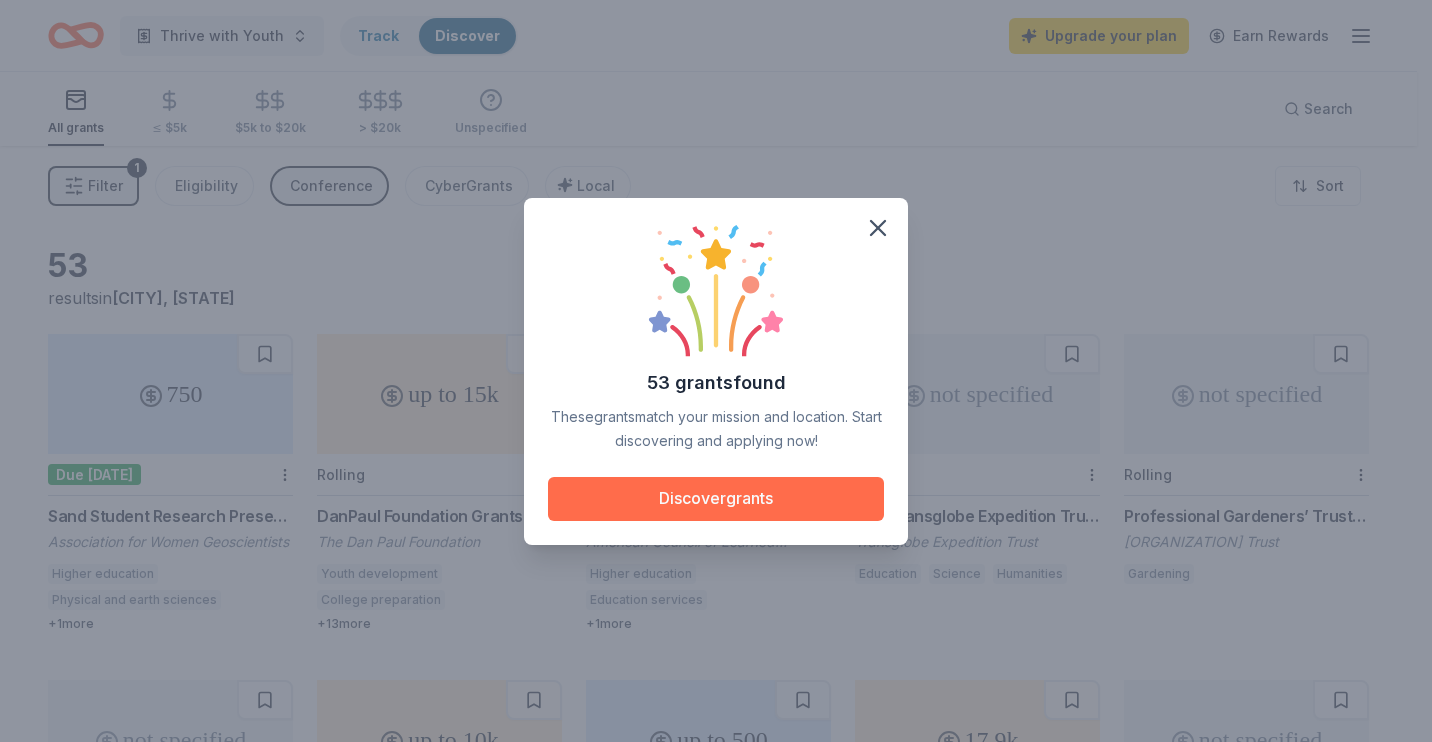 click on "Discover  grants" at bounding box center [716, 499] 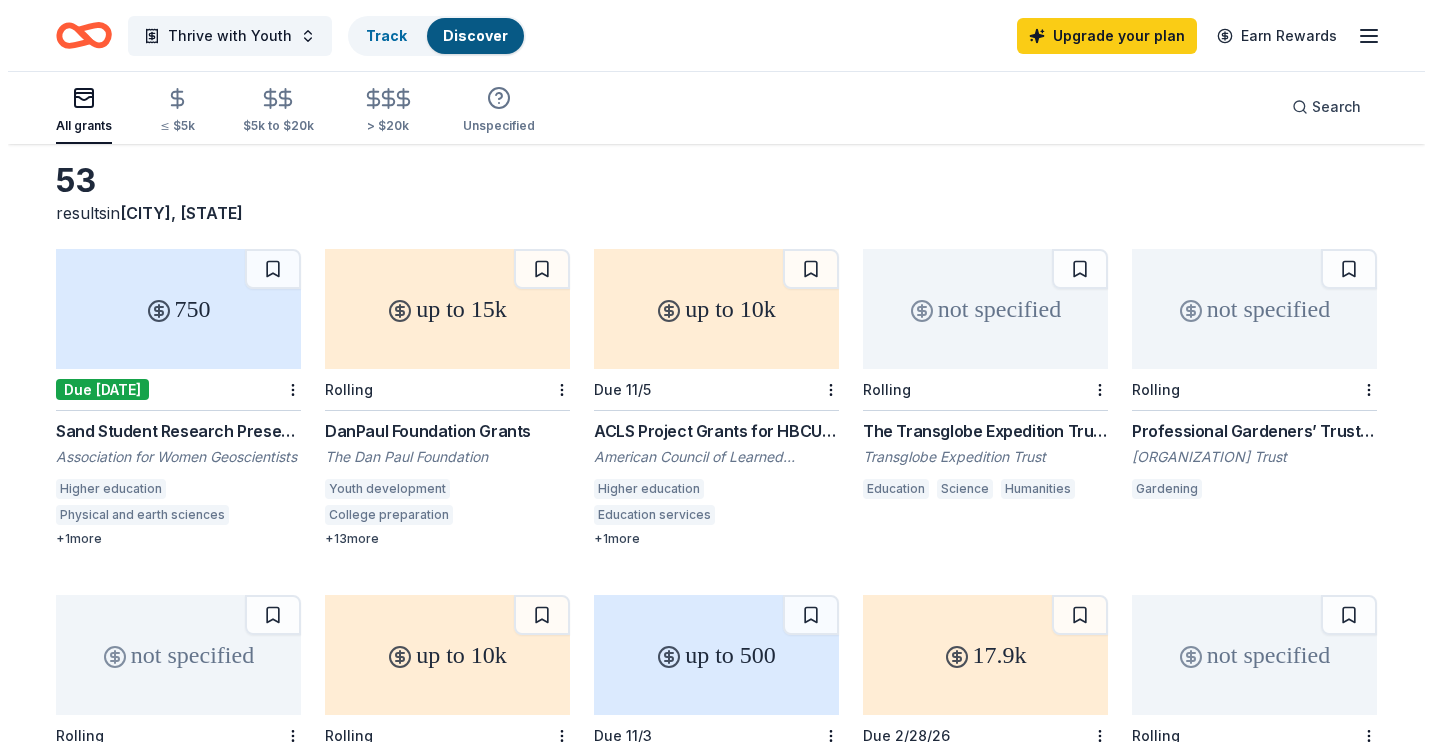 scroll, scrollTop: 0, scrollLeft: 0, axis: both 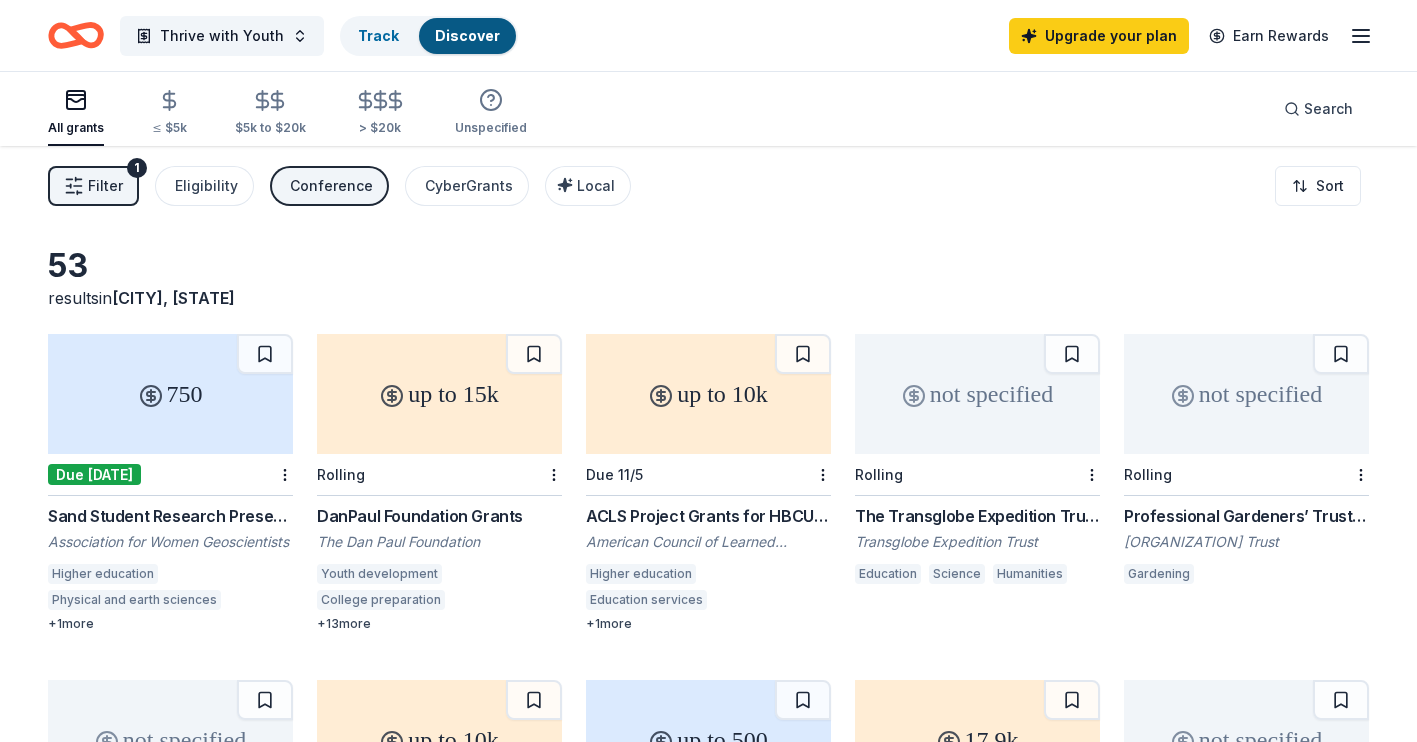 click 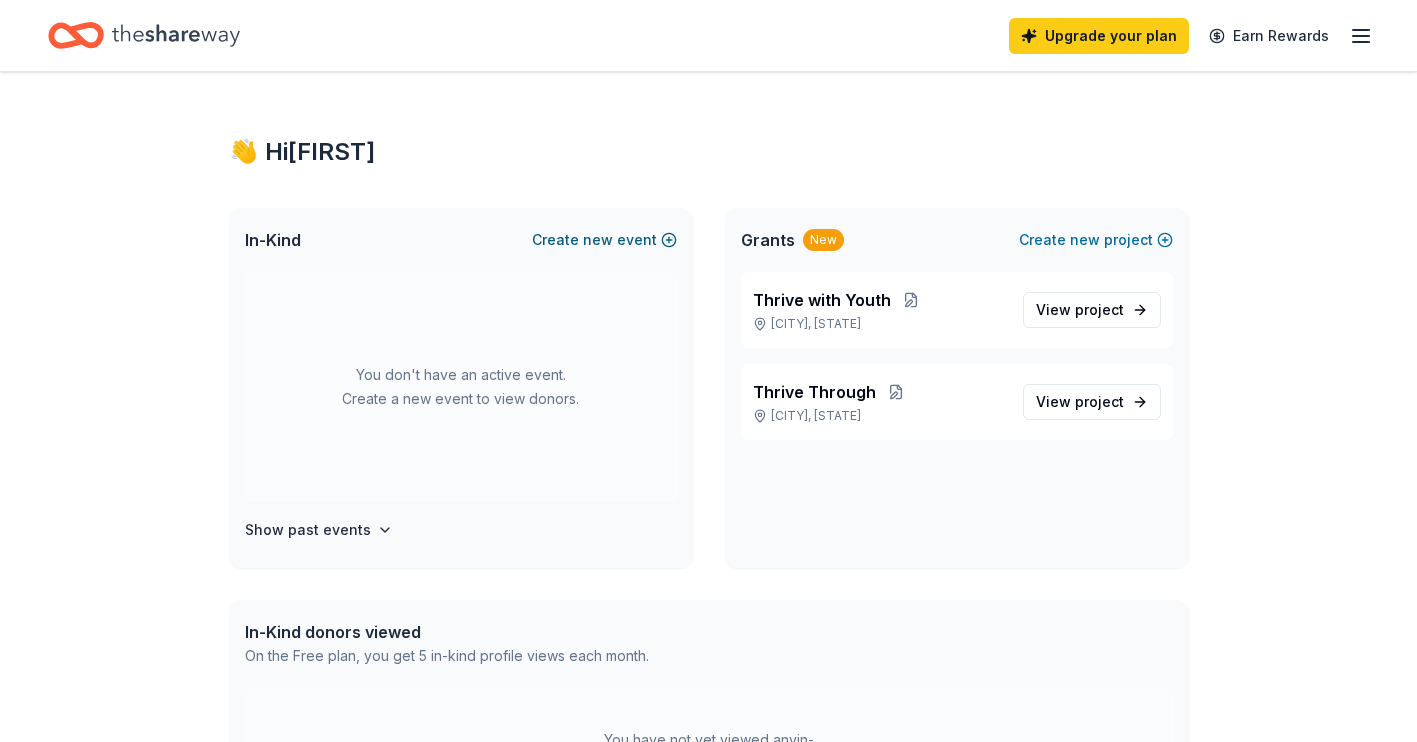 click on "Create  new  event" at bounding box center [604, 240] 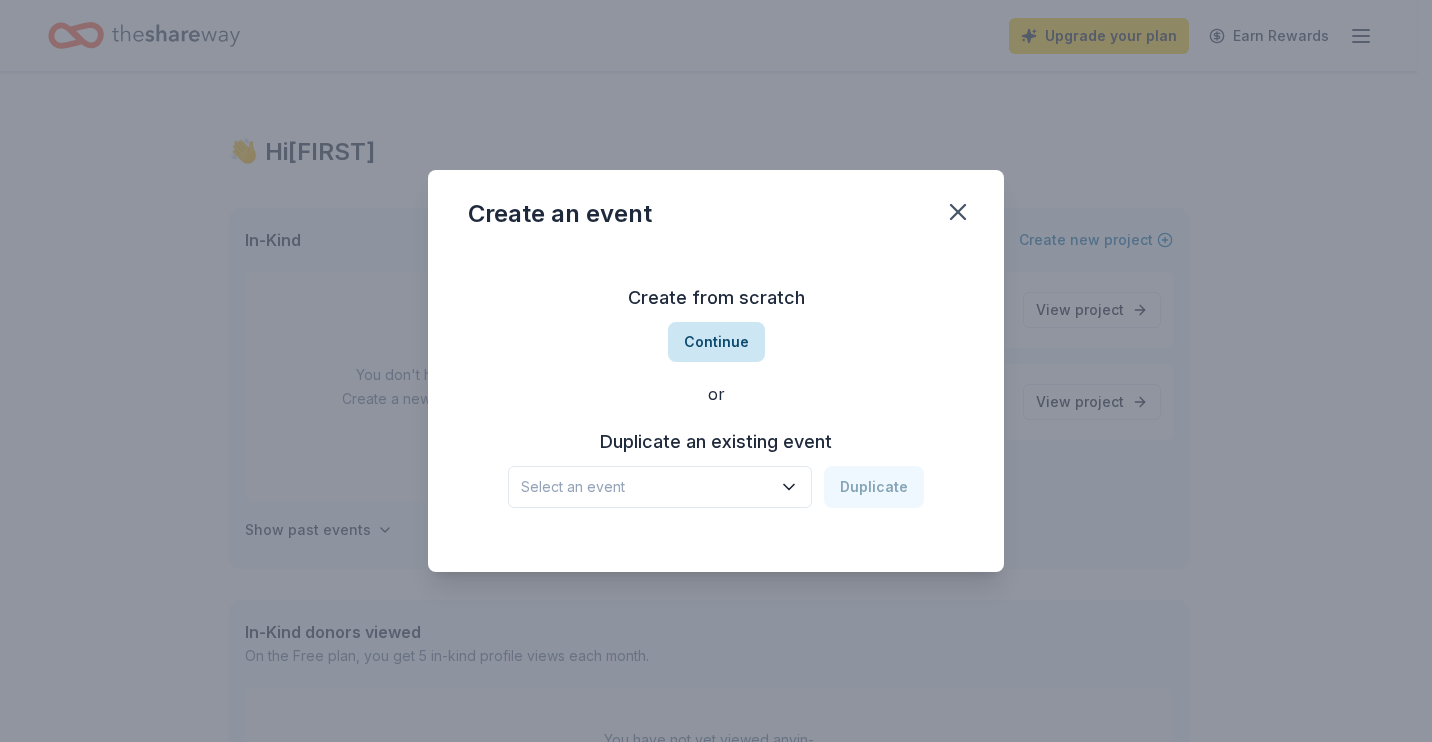 click on "Continue" at bounding box center [716, 342] 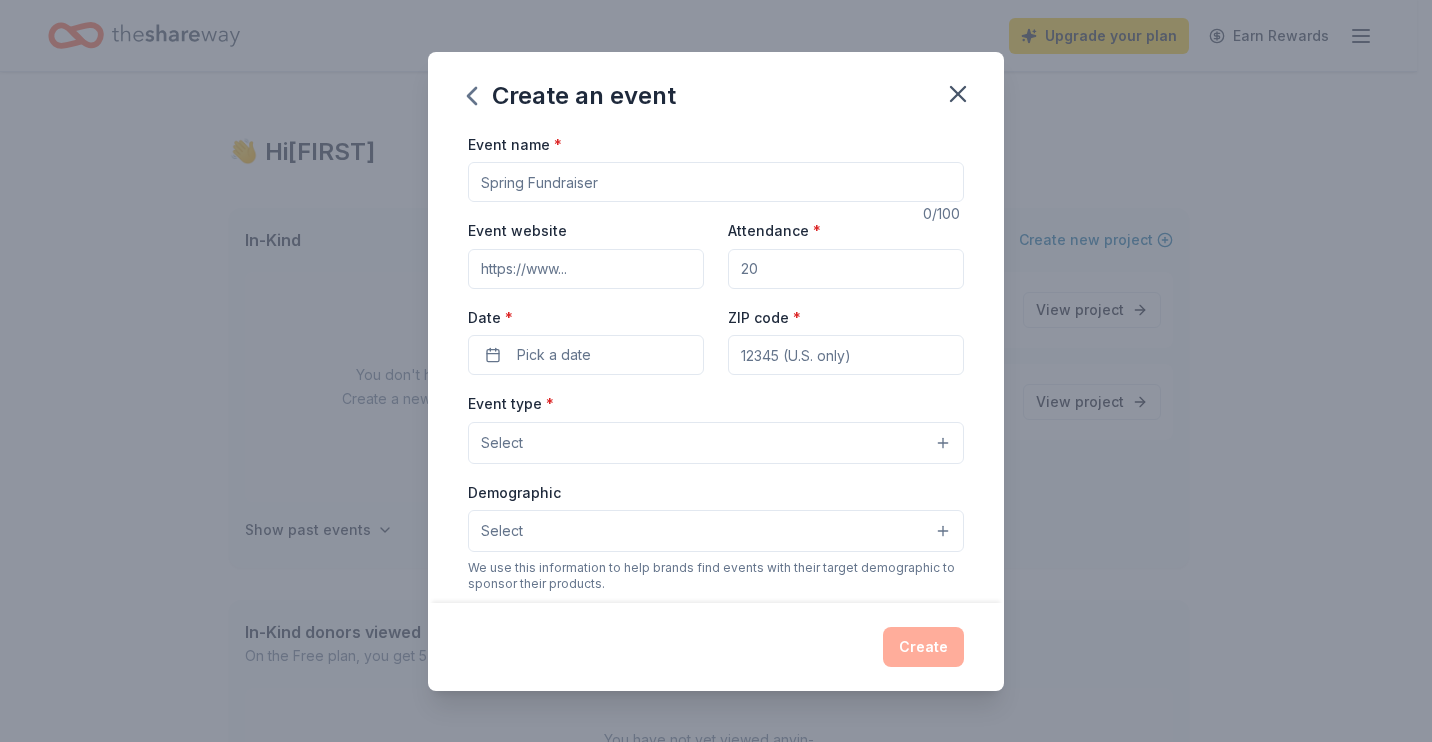 click on "Event name *" at bounding box center (716, 182) 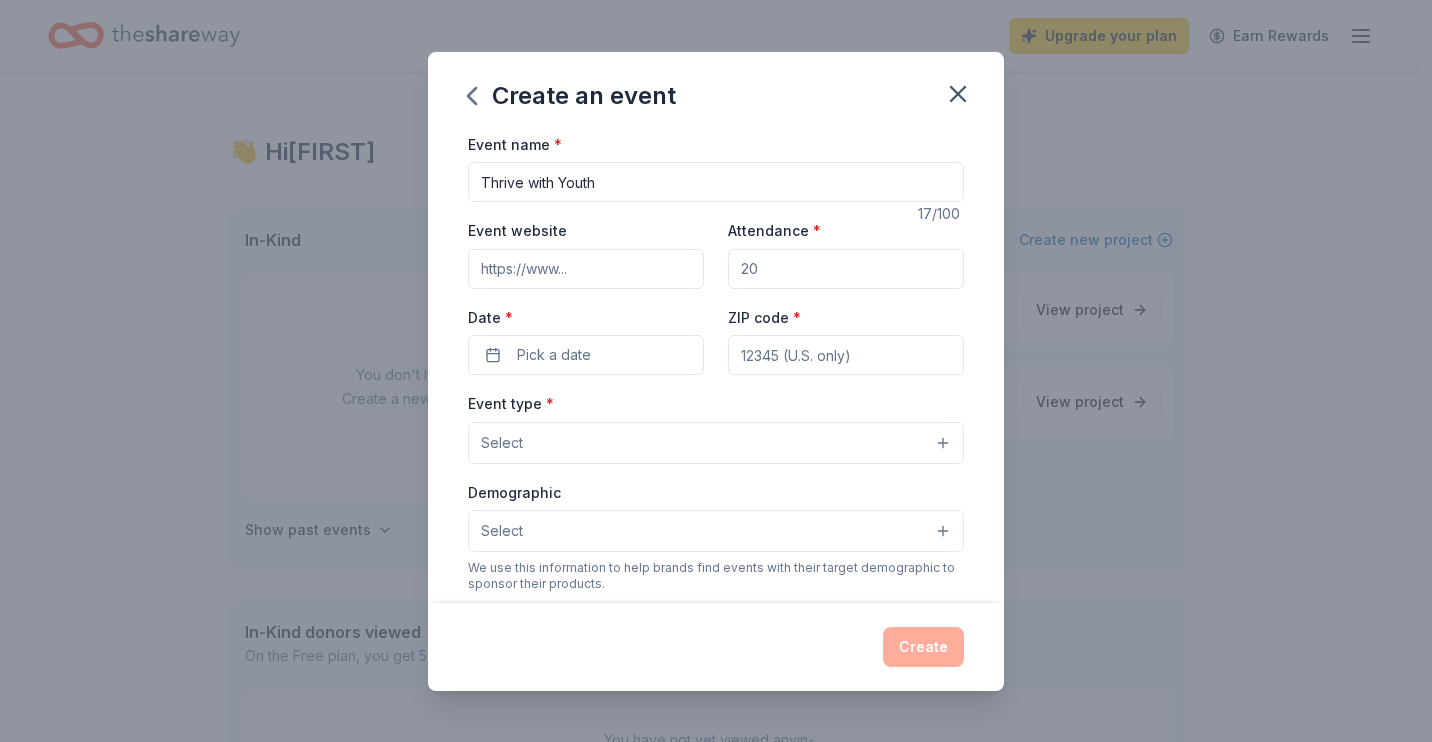 click on "Event website" at bounding box center [586, 269] 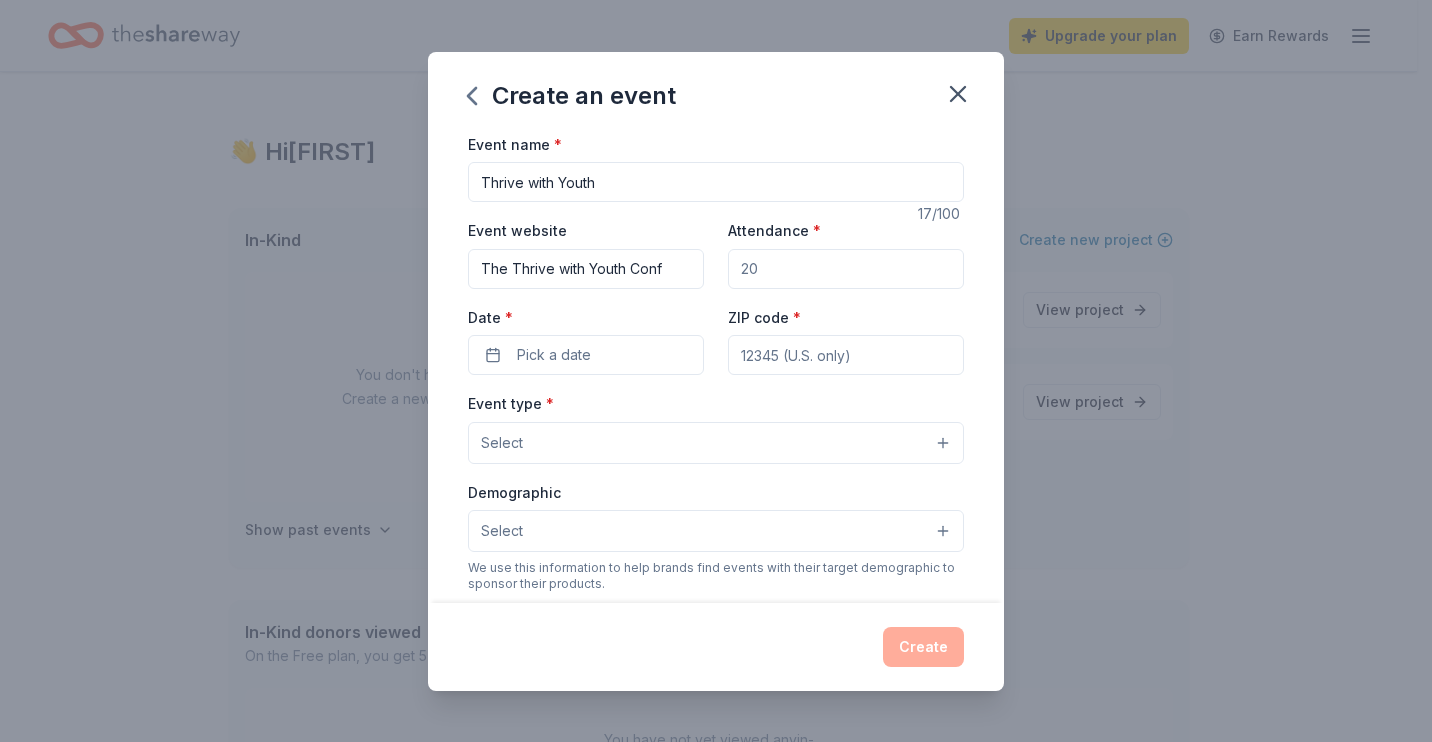 scroll, scrollTop: 0, scrollLeft: 0, axis: both 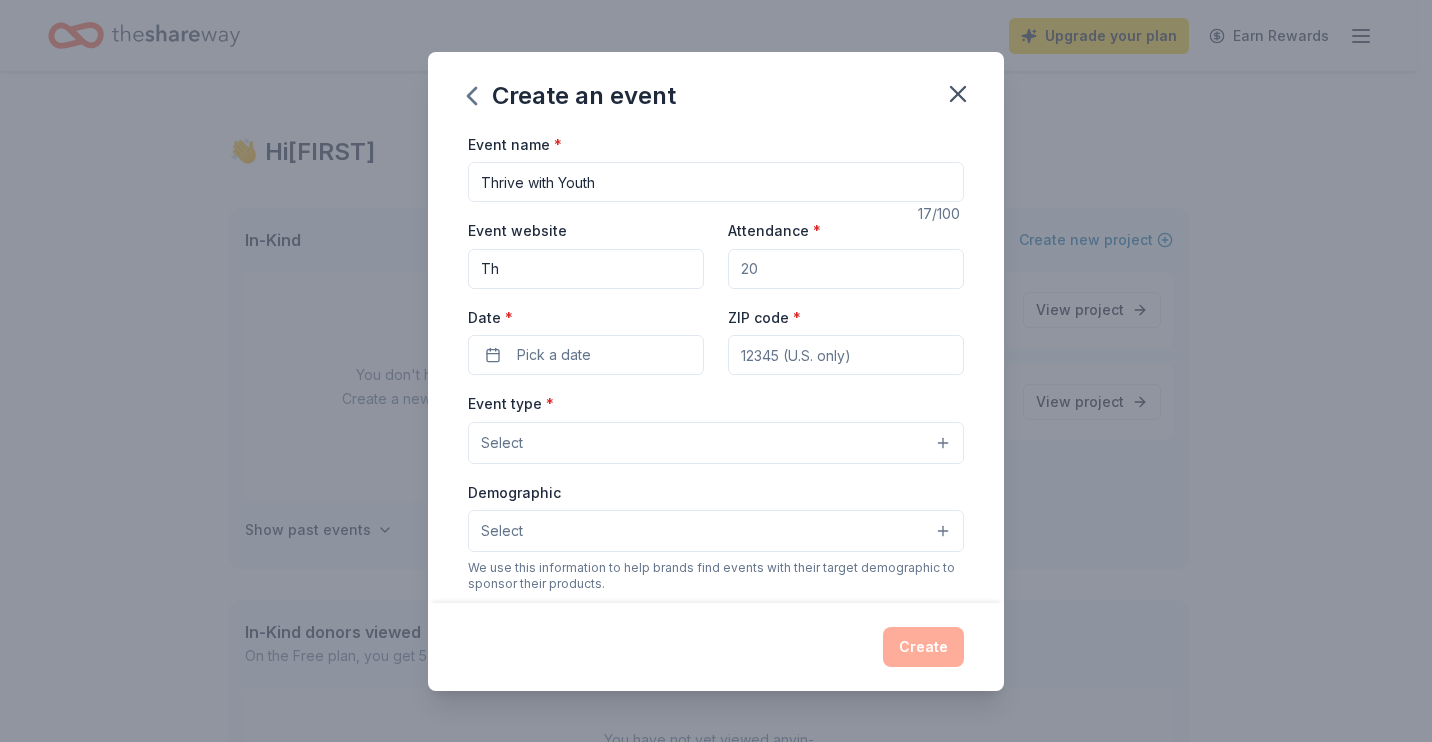 type on "T" 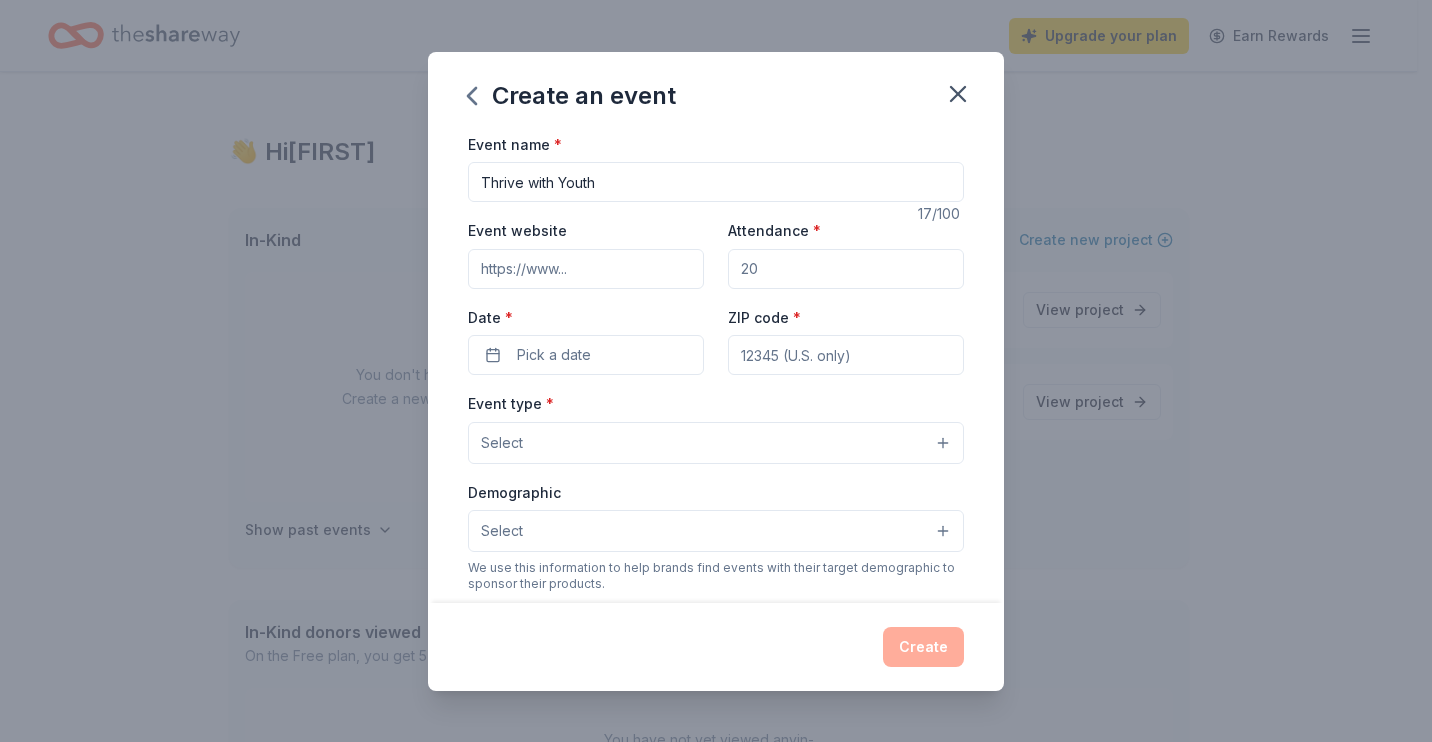 paste on "https://ufcsc.org/thrive-with-youth-thrive-verse/" 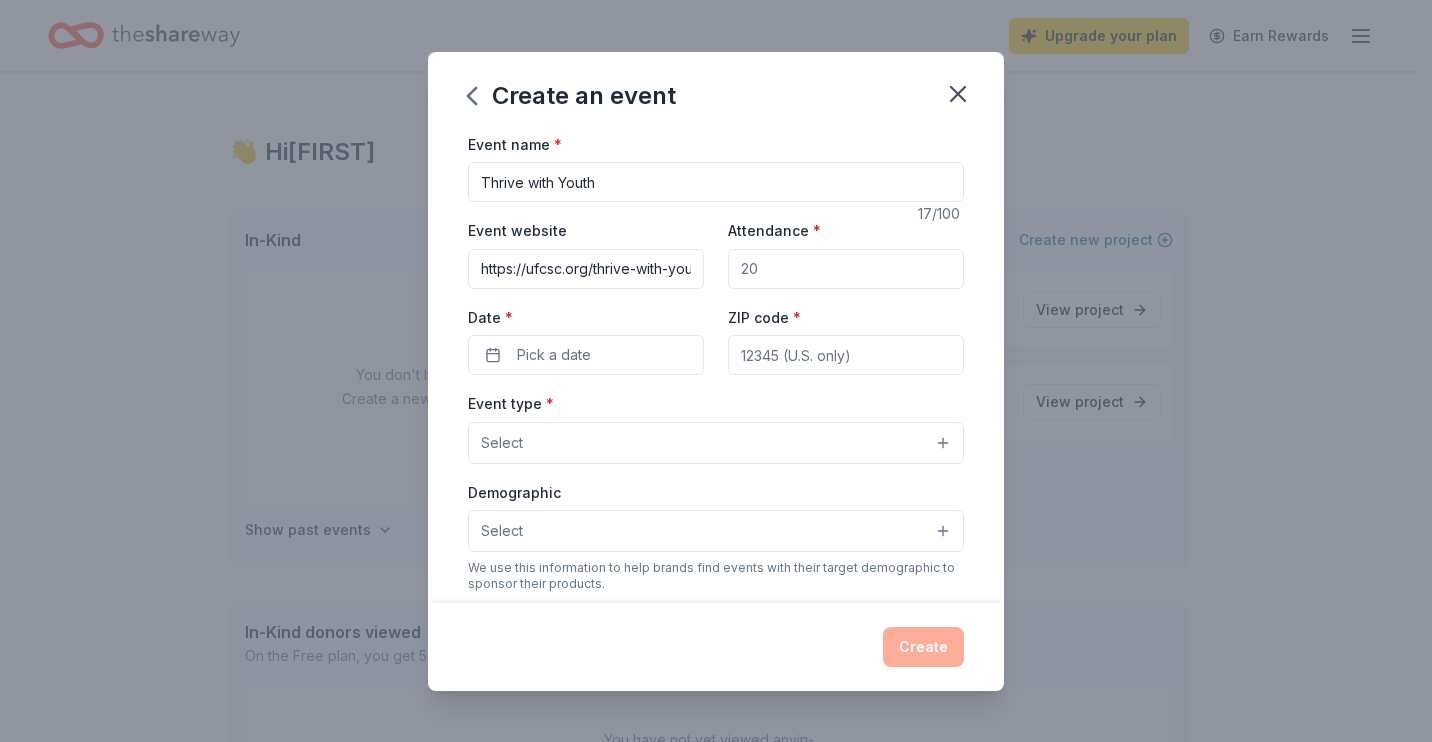 scroll, scrollTop: 0, scrollLeft: 119, axis: horizontal 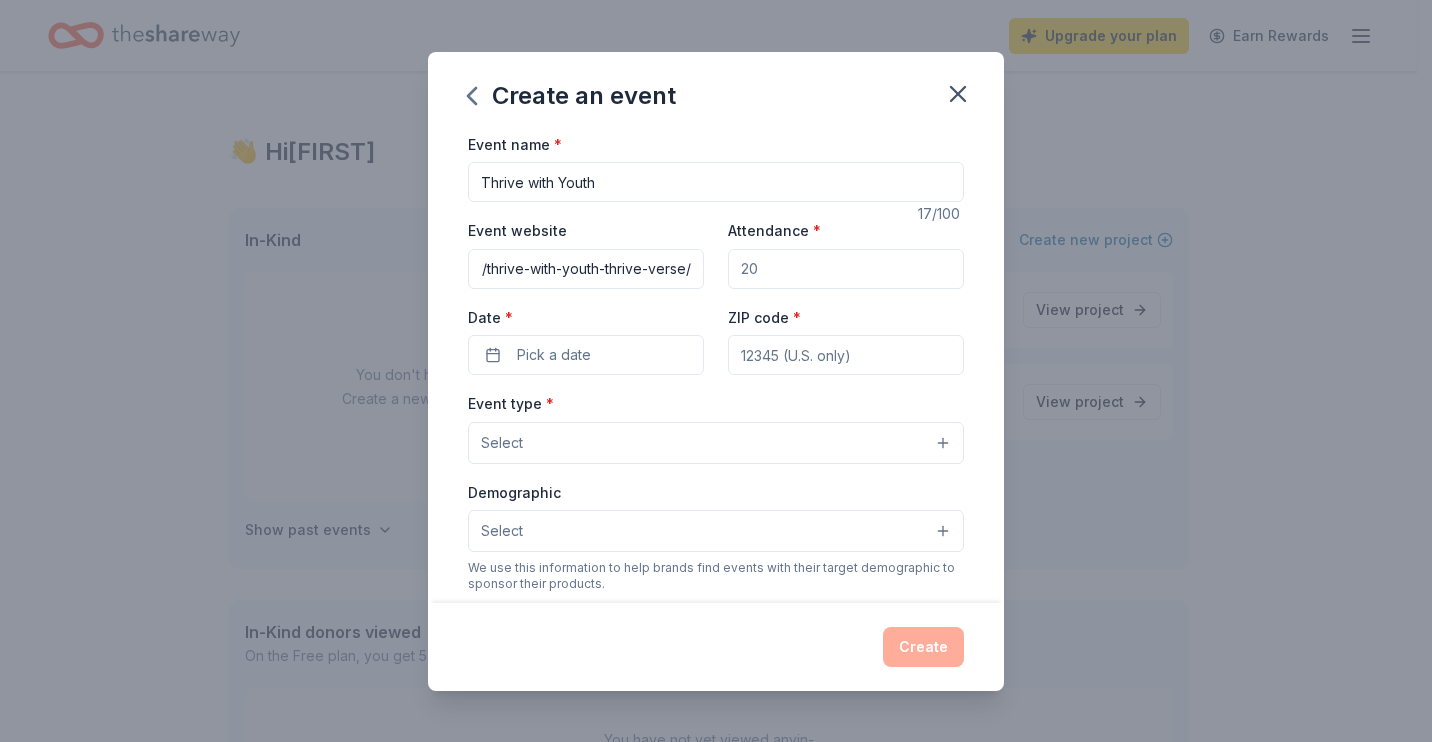 type on "https://ufcsc.org/thrive-with-youth-thrive-verse/" 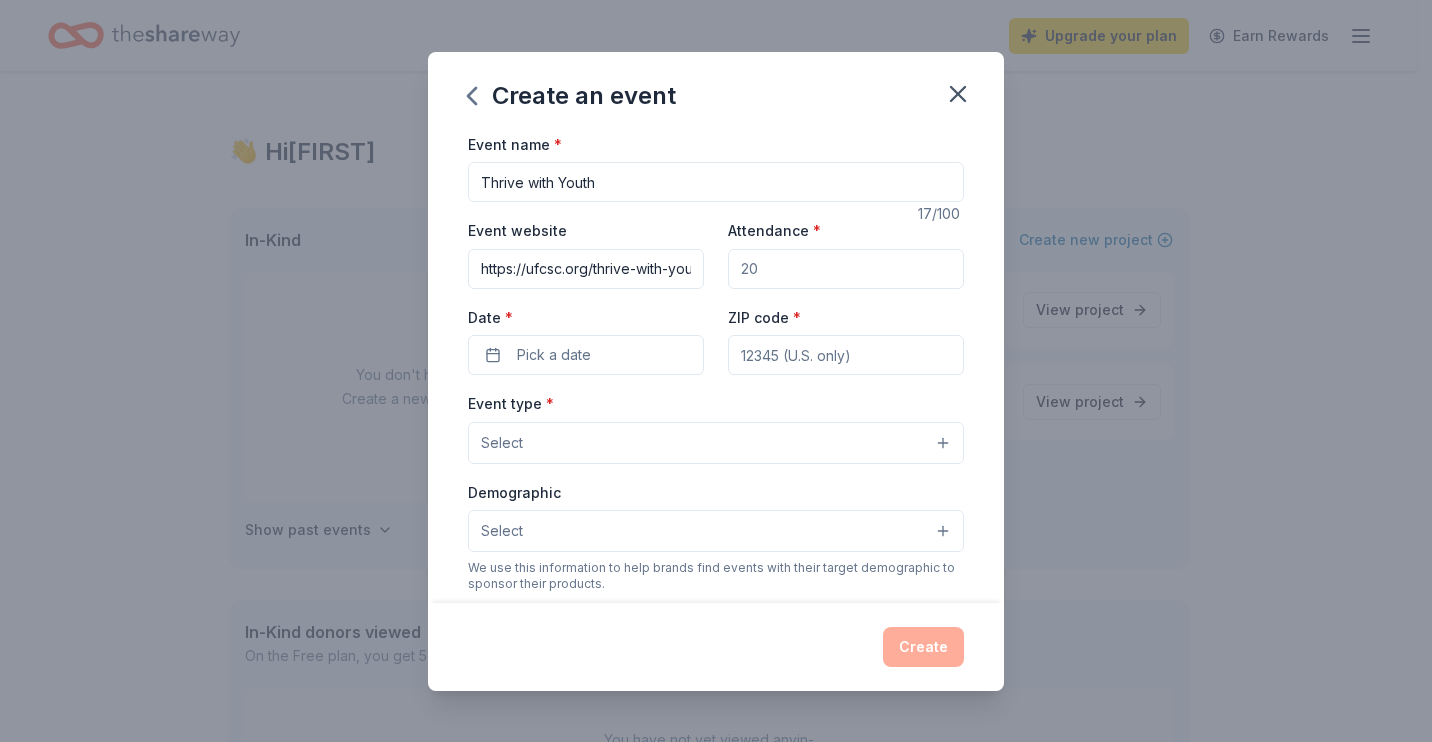 click on "Attendance *" at bounding box center [846, 269] 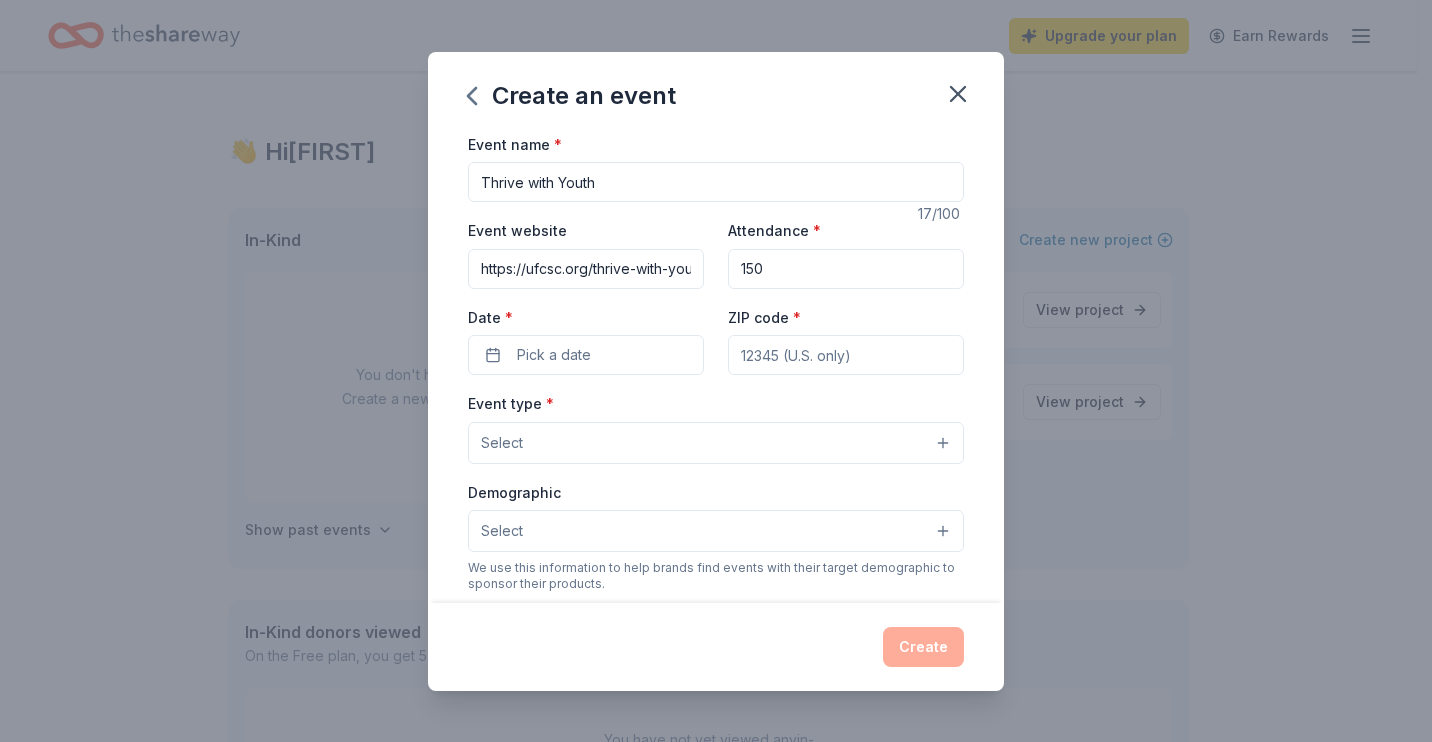 type on "150" 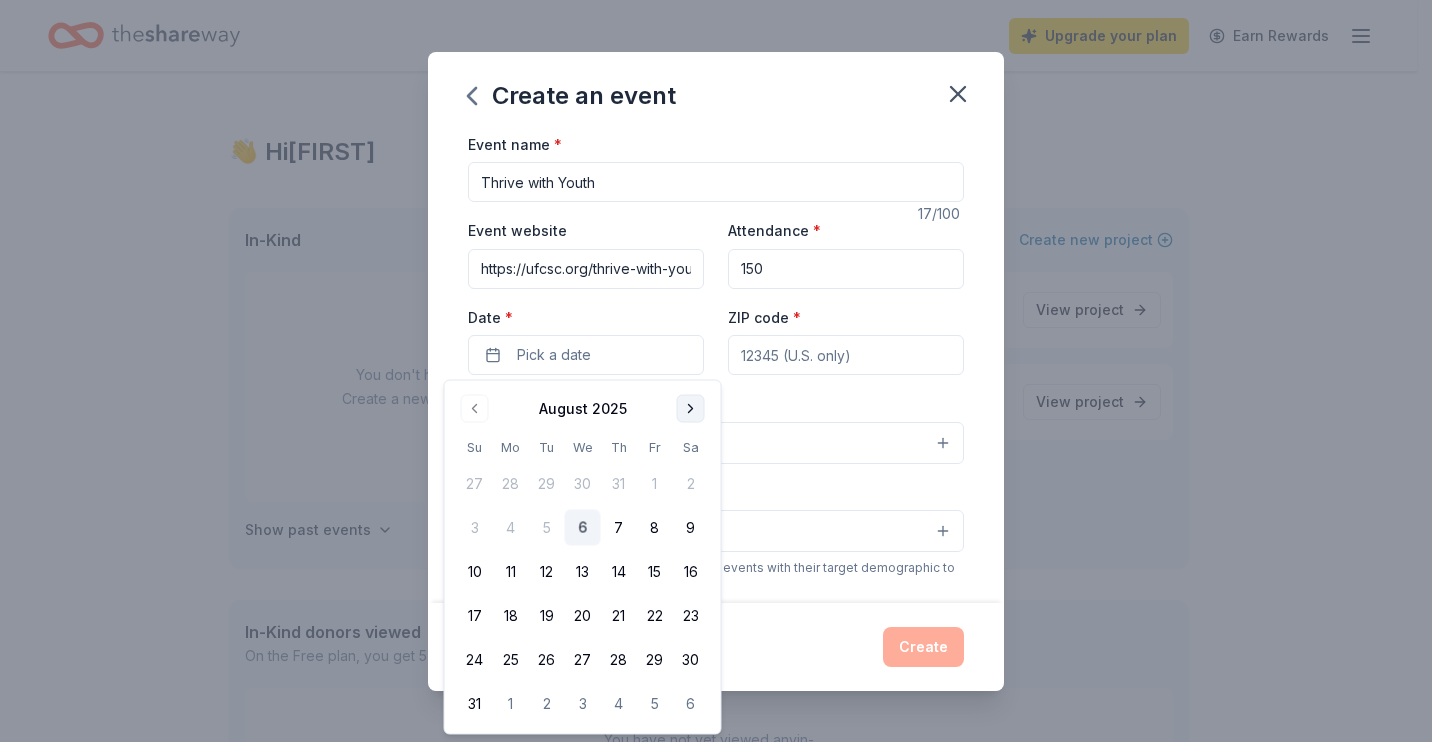click at bounding box center [691, 409] 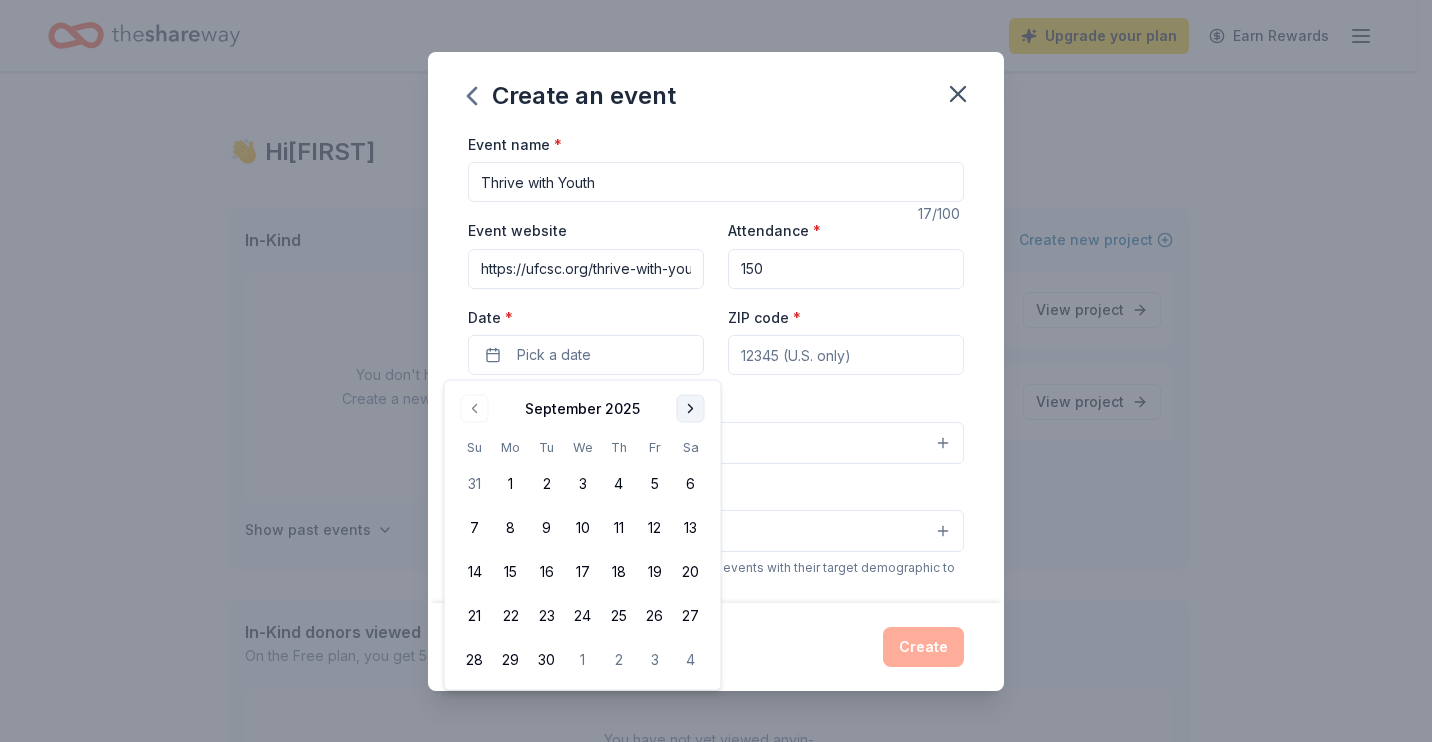 click at bounding box center [691, 409] 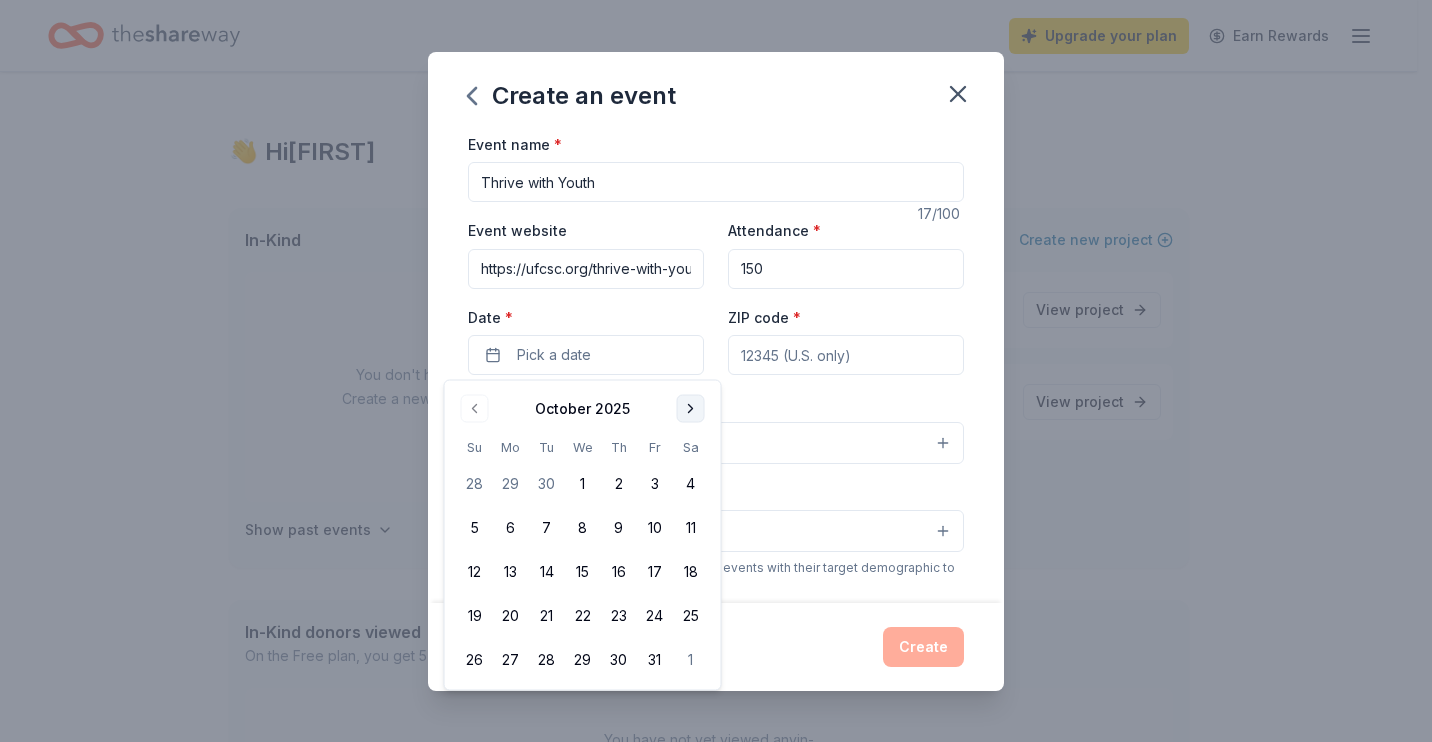 click at bounding box center [691, 409] 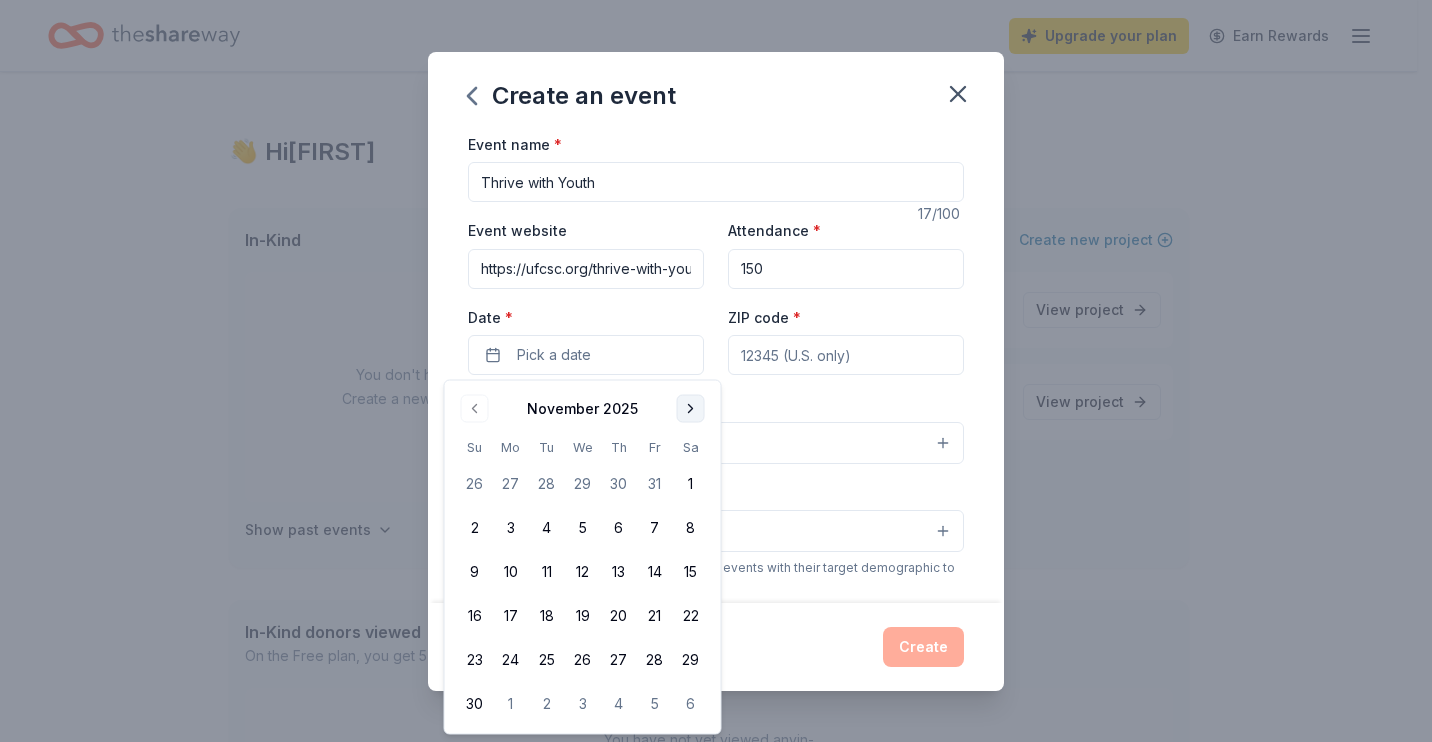 click at bounding box center (691, 409) 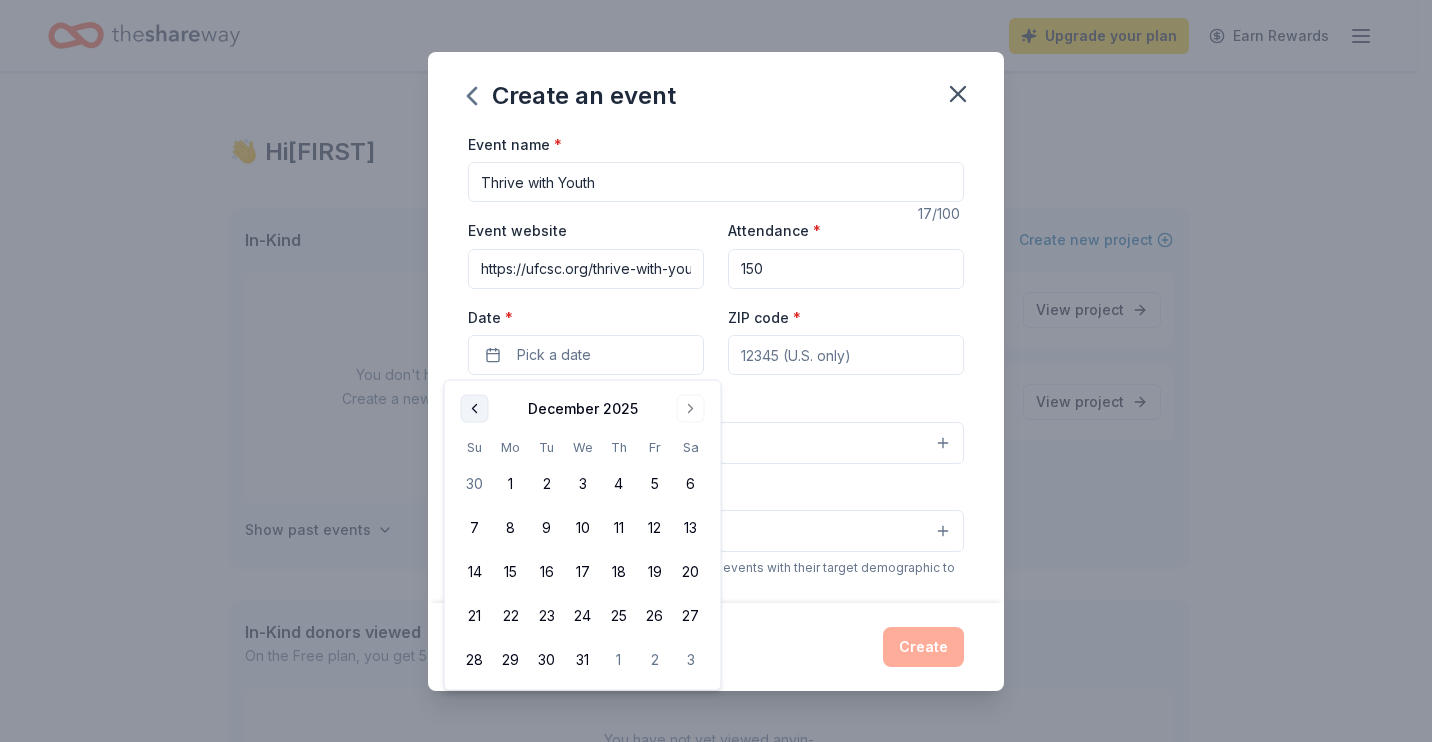 click at bounding box center [475, 409] 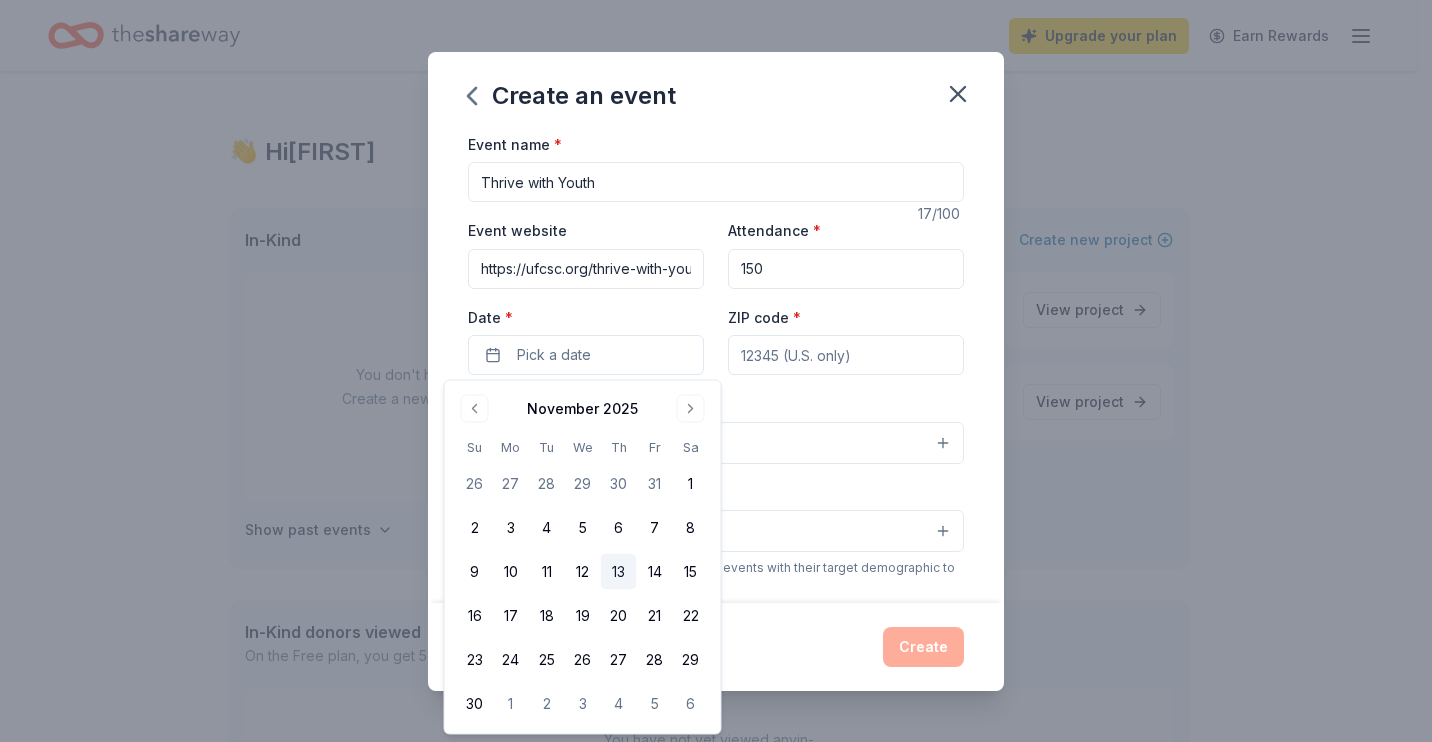 click on "13" at bounding box center [619, 572] 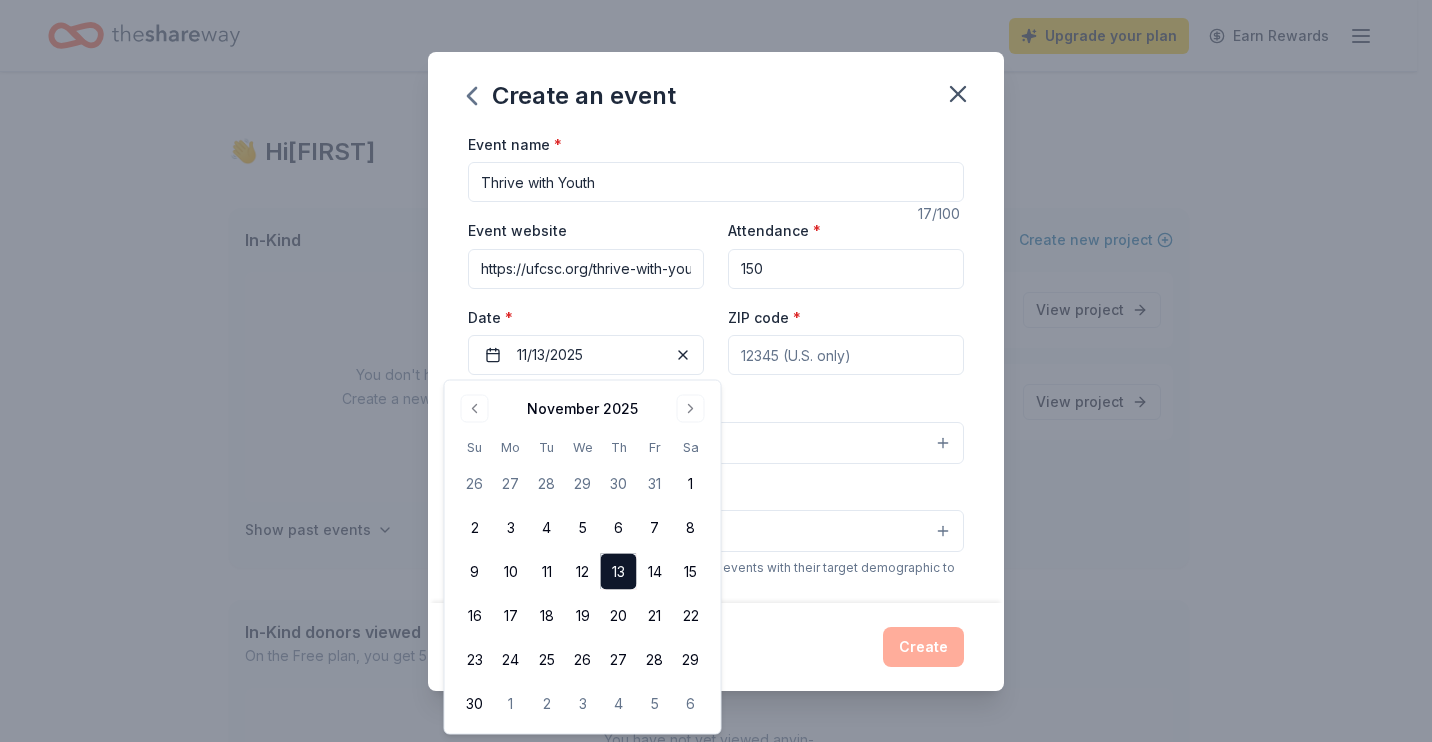click on "ZIP code *" at bounding box center [846, 355] 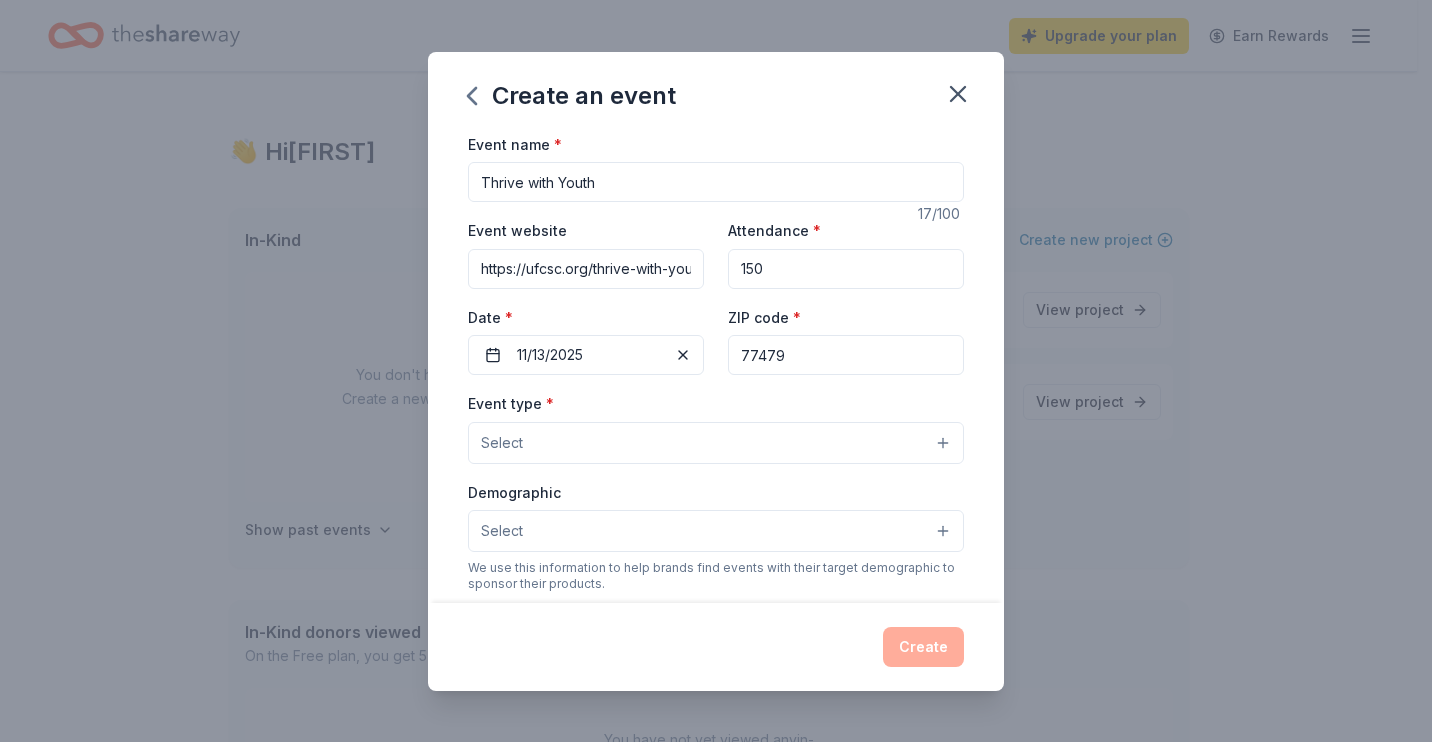 type on "77479" 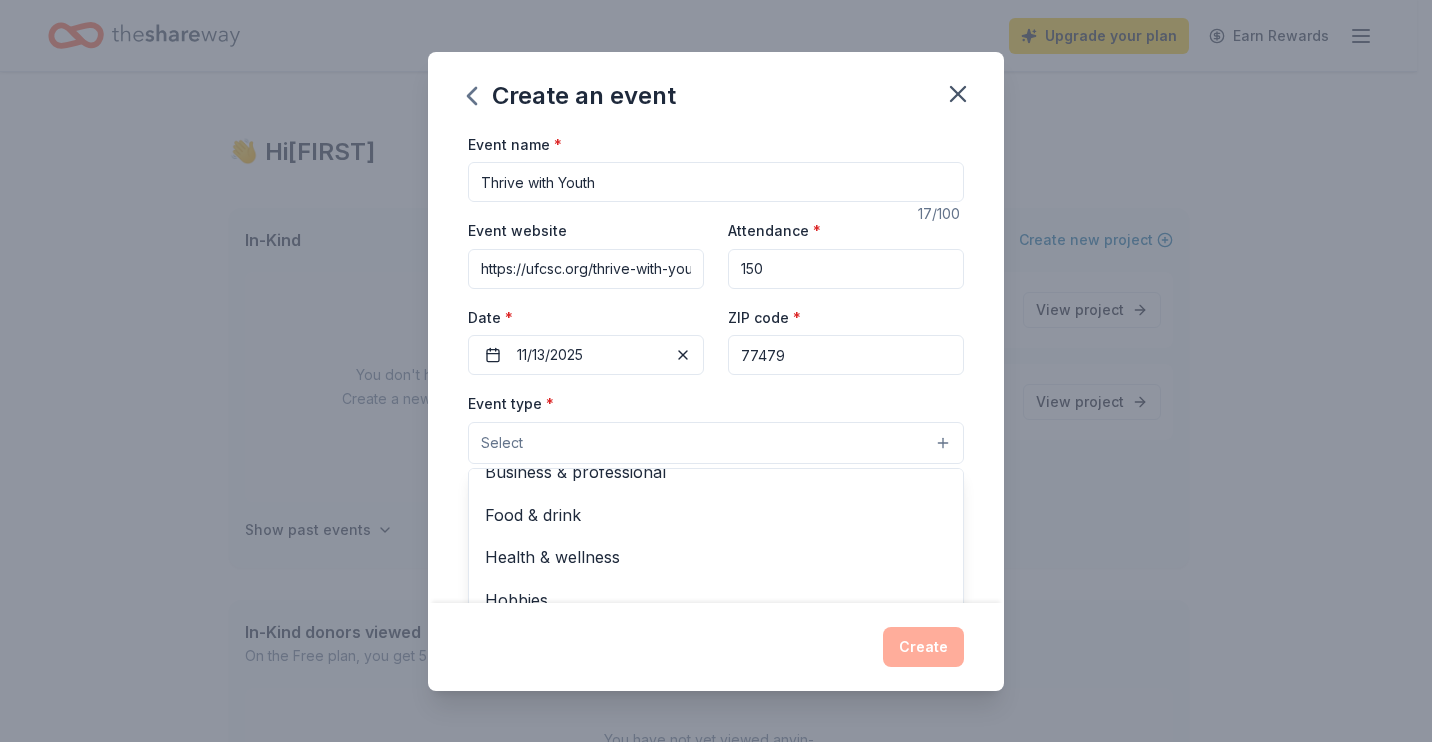 scroll, scrollTop: 66, scrollLeft: 0, axis: vertical 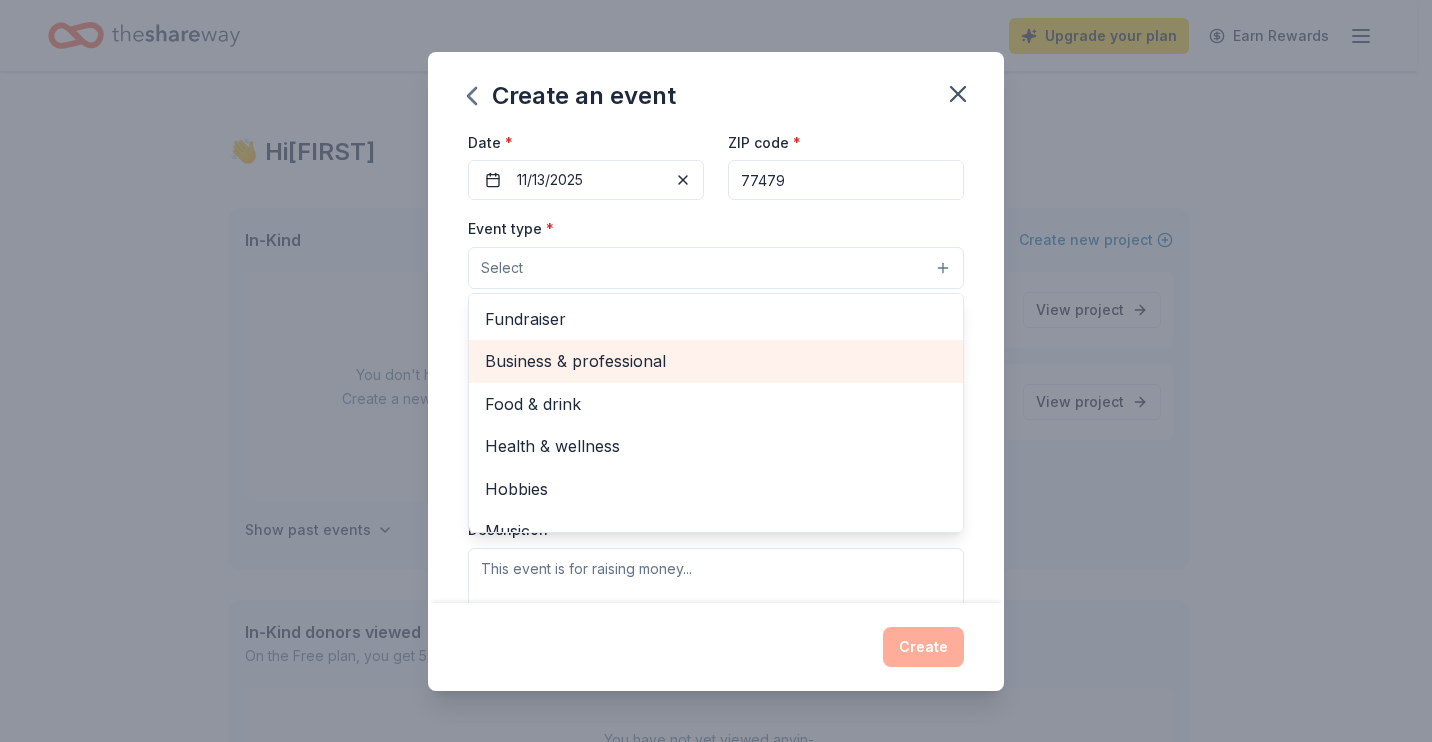 click on "Business & professional" at bounding box center [716, 361] 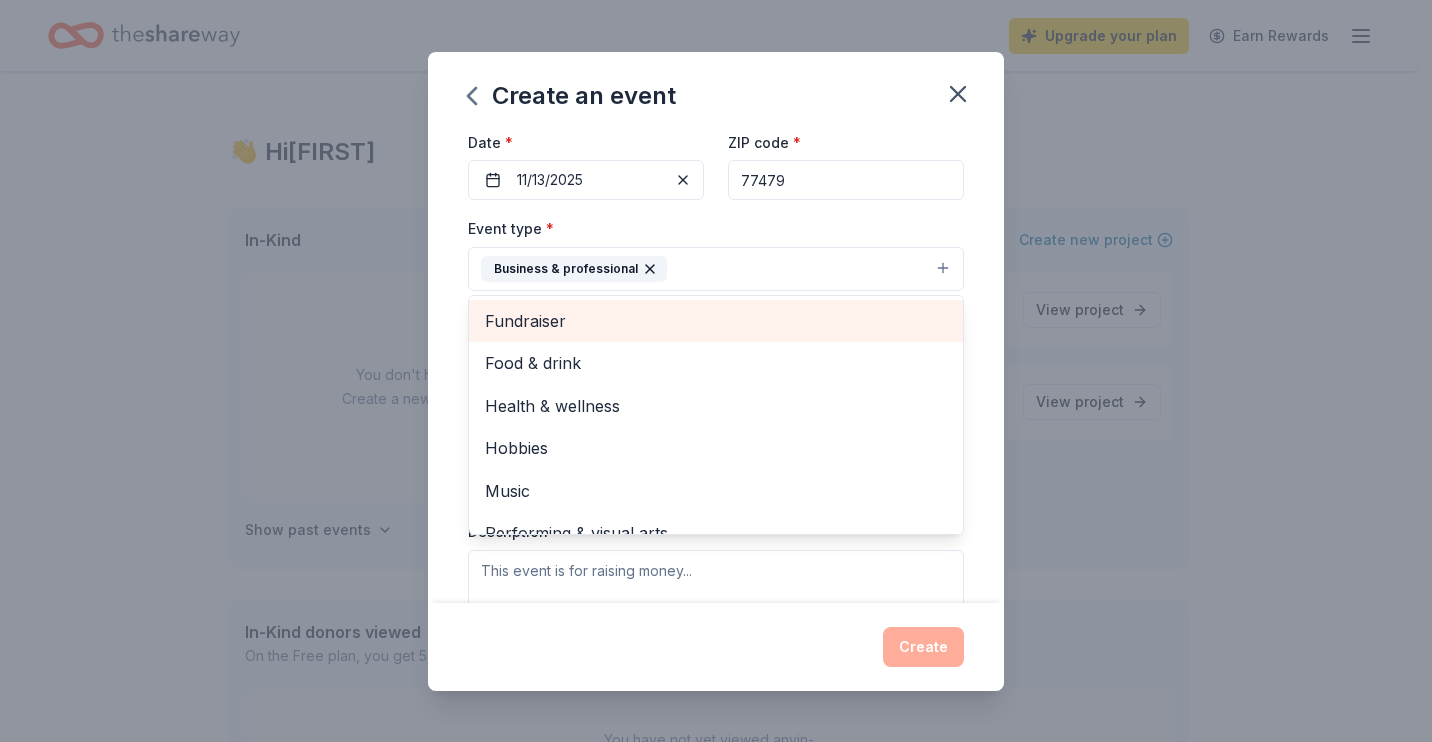 click on "Fundraiser" at bounding box center (716, 321) 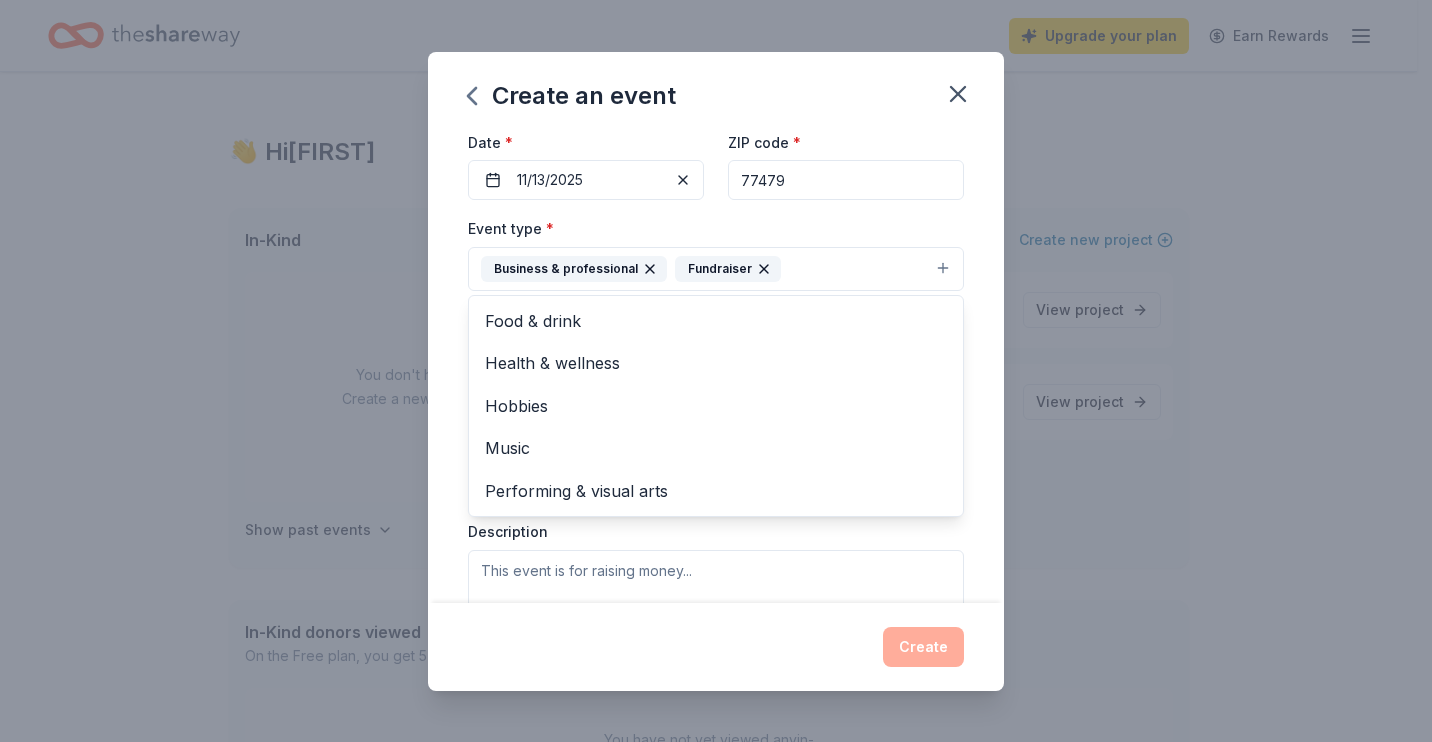 click on "Event name * Thrive with Youth 17 /100 Event website https://ufcsc.org/thrive-with-youth-thrive-verse/ Attendance * 150 Date * 11/13/2025 ZIP code * [POSTAL_CODE] Event type * Business & professional Fundraiser Food & wellness Hobbies Music Performing & visual arts Demographic Select We use this information to help brands find events with their target demographic to sponsor their products. Mailing address Apt/unit Description What are you looking for? * Auction & raffle Meals Snacks Desserts Alcohol Beverages Send me reminders Email me reminders of donor application deadlines Recurring event" at bounding box center [716, 367] 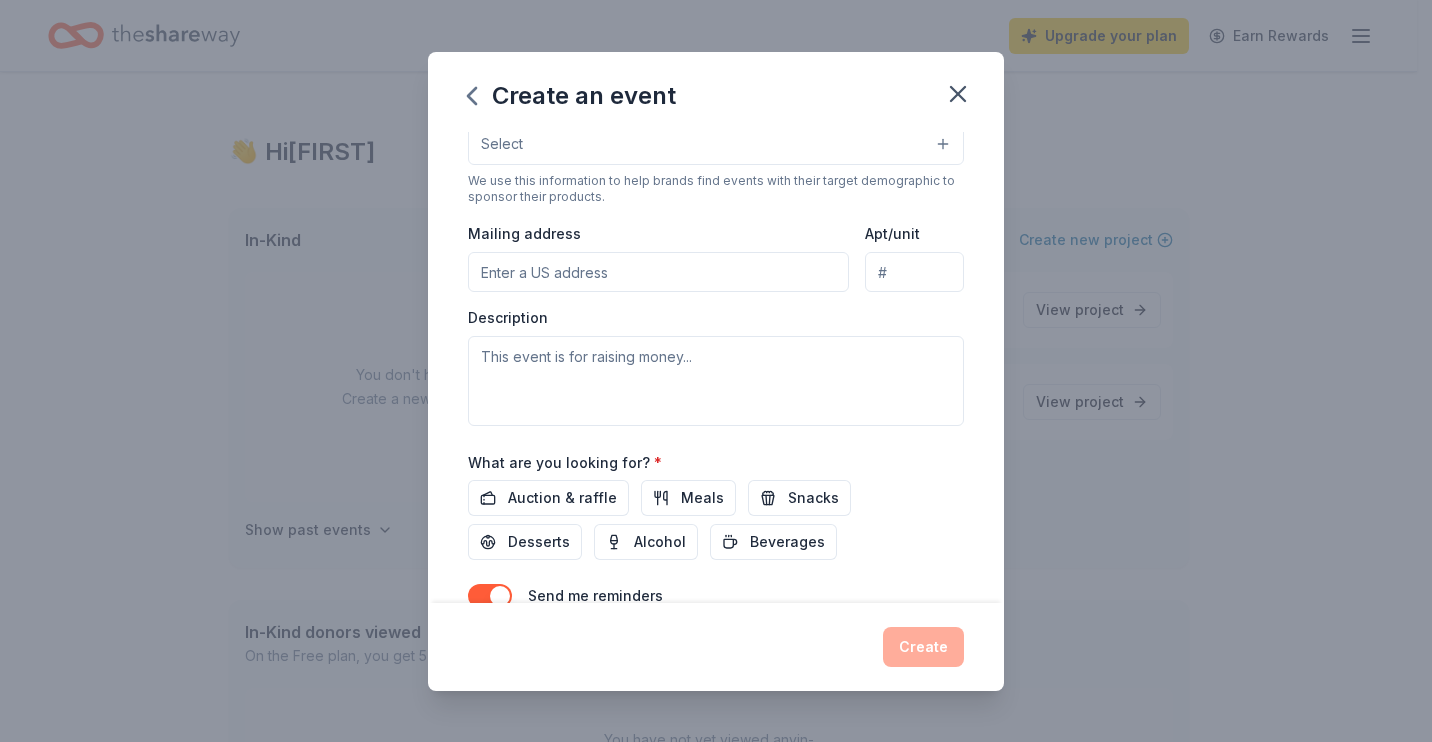scroll, scrollTop: 419, scrollLeft: 0, axis: vertical 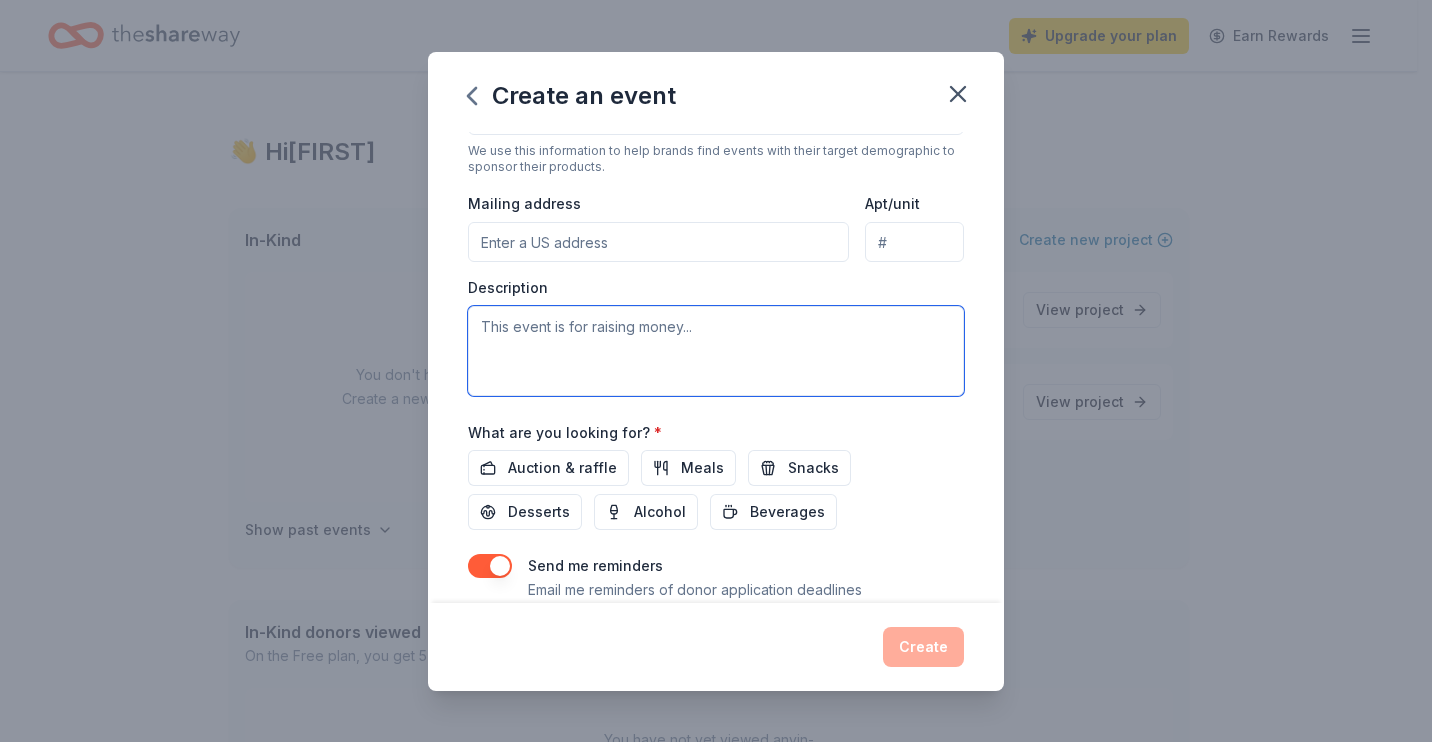 click at bounding box center [716, 351] 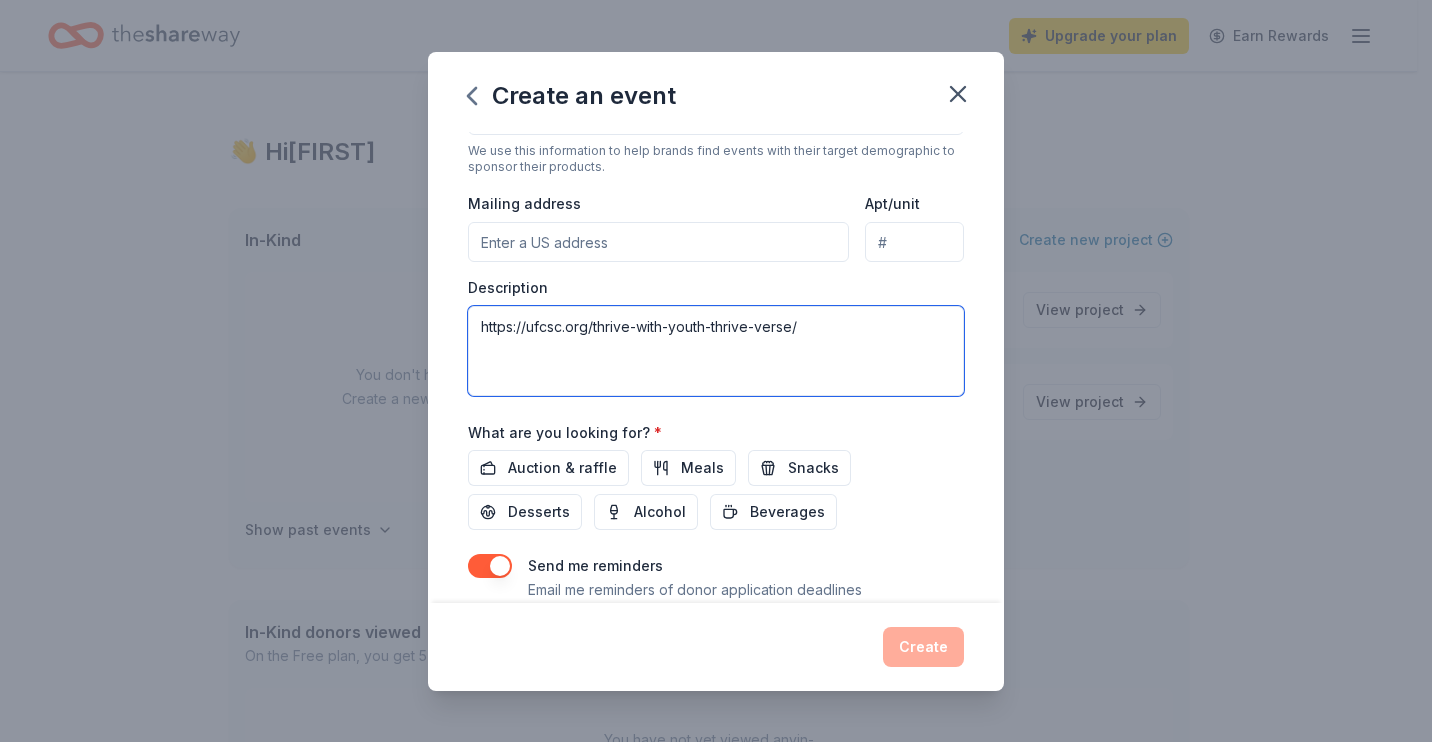 drag, startPoint x: 826, startPoint y: 347, endPoint x: 458, endPoint y: 319, distance: 369.0637 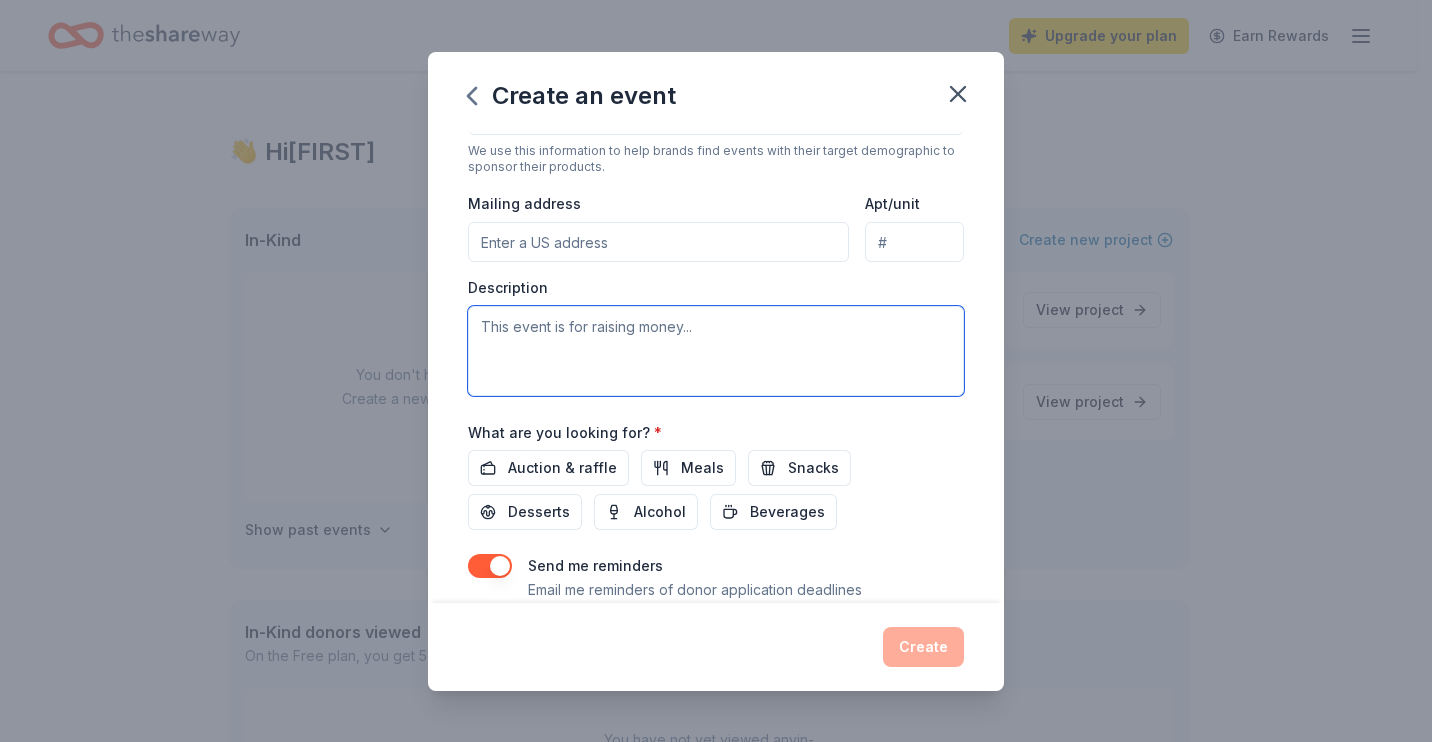 paste on "The Thrive with Youth Conference is an interactive, youth-centered experience that brings together young people, educators, employers, and community changemakers to co-create a future where every young person thrives. Hosted by United for College and Career Success, this annual event embraces a dynamic “Thrive-Verse,” showcasing diverse pathways to success—whether through college, trades, entrepreneurship, or emerging industries.
Through InspireTalk sessions, networking, storytelling, and hands-on activities, attendees engage in bold conversations and gain actionable insights. Your support fuels a movement—not just an event—connecting youth with the opportunities, inspiration, and access they need to define their own futures." 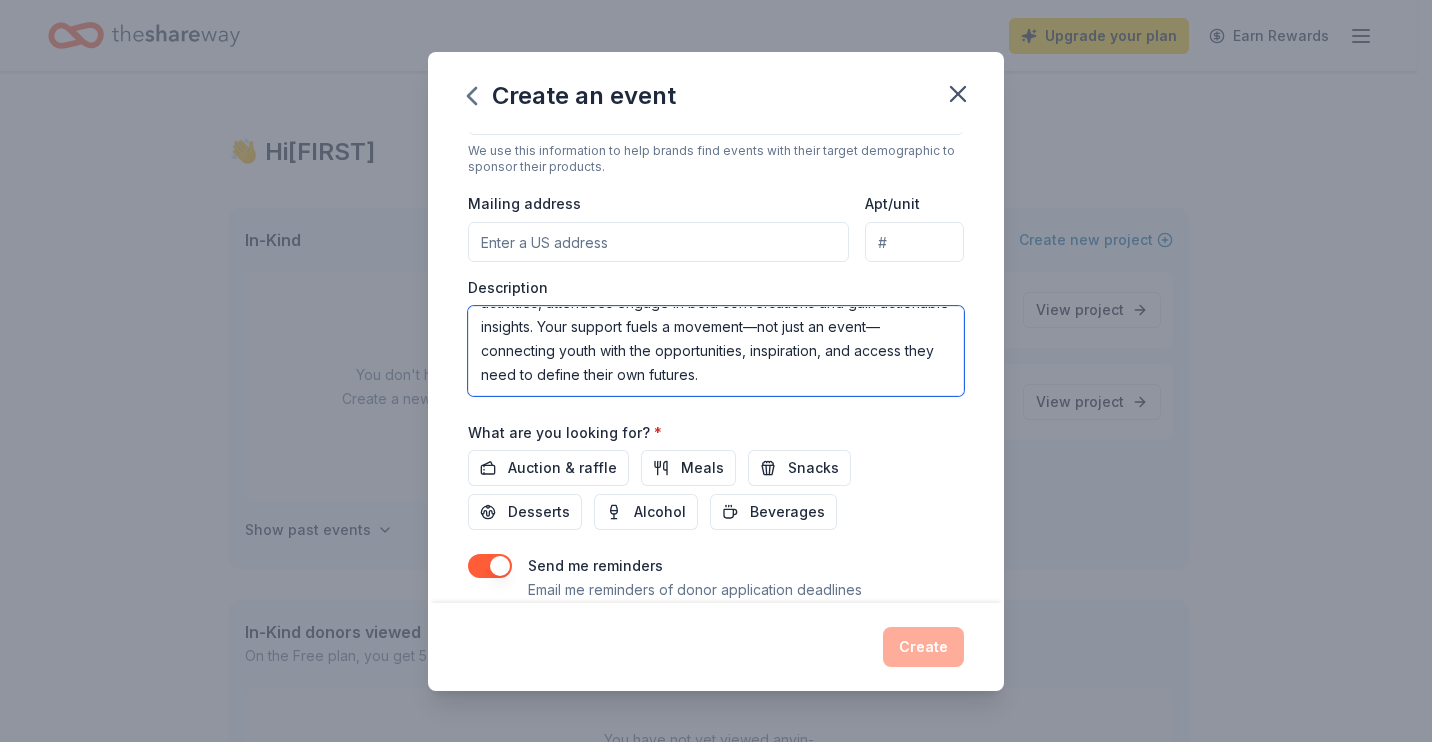 scroll, scrollTop: 264, scrollLeft: 0, axis: vertical 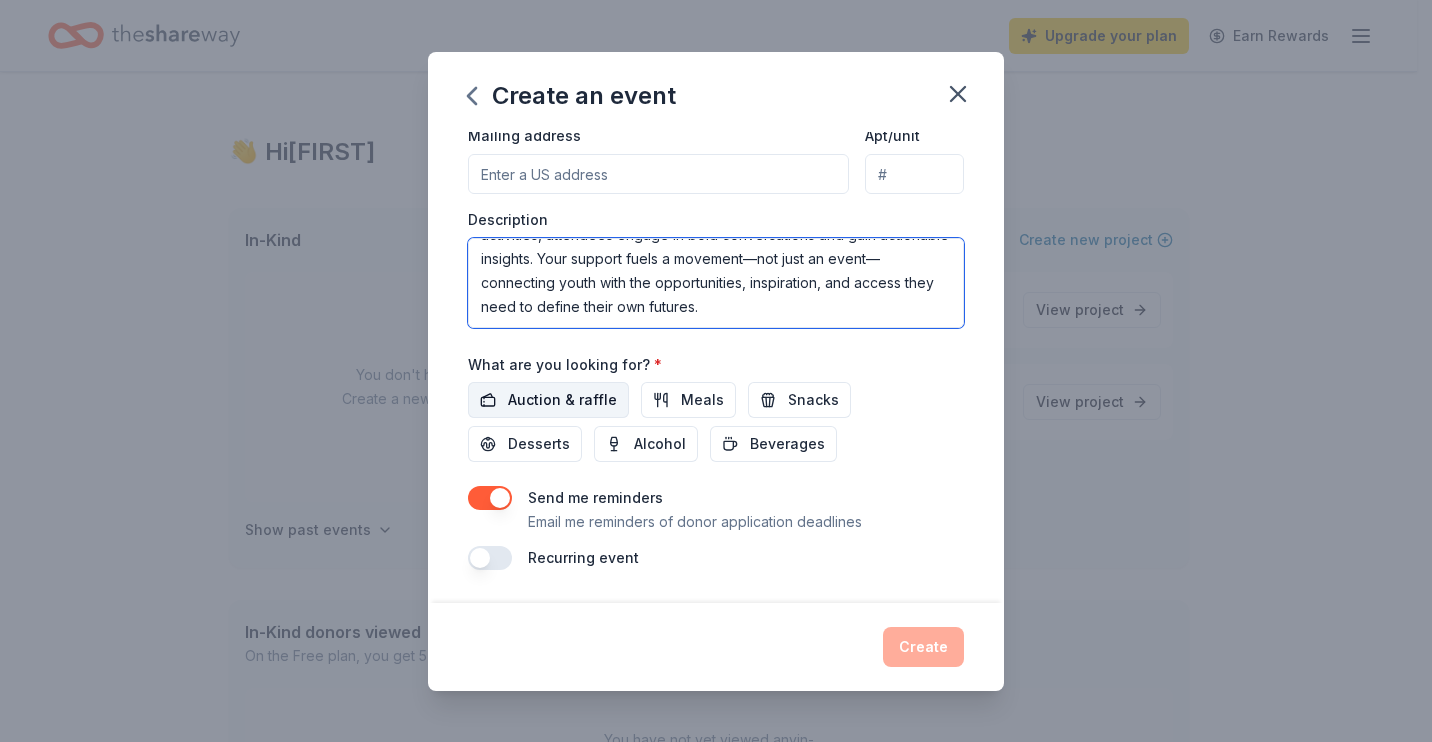 type on "The Thrive with Youth Conference is an interactive, youth-centered experience that brings together young people, educators, employers, and community changemakers to co-create a future where every young person thrives. Hosted by United for College and Career Success, this annual event embraces a dynamic “Thrive-Verse,” showcasing diverse pathways to success—whether through college, trades, entrepreneurship, or emerging industries.
Through InspireTalk sessions, networking, storytelling, and hands-on activities, attendees engage in bold conversations and gain actionable insights. Your support fuels a movement—not just an event—connecting youth with the opportunities, inspiration, and access they need to define their own futures." 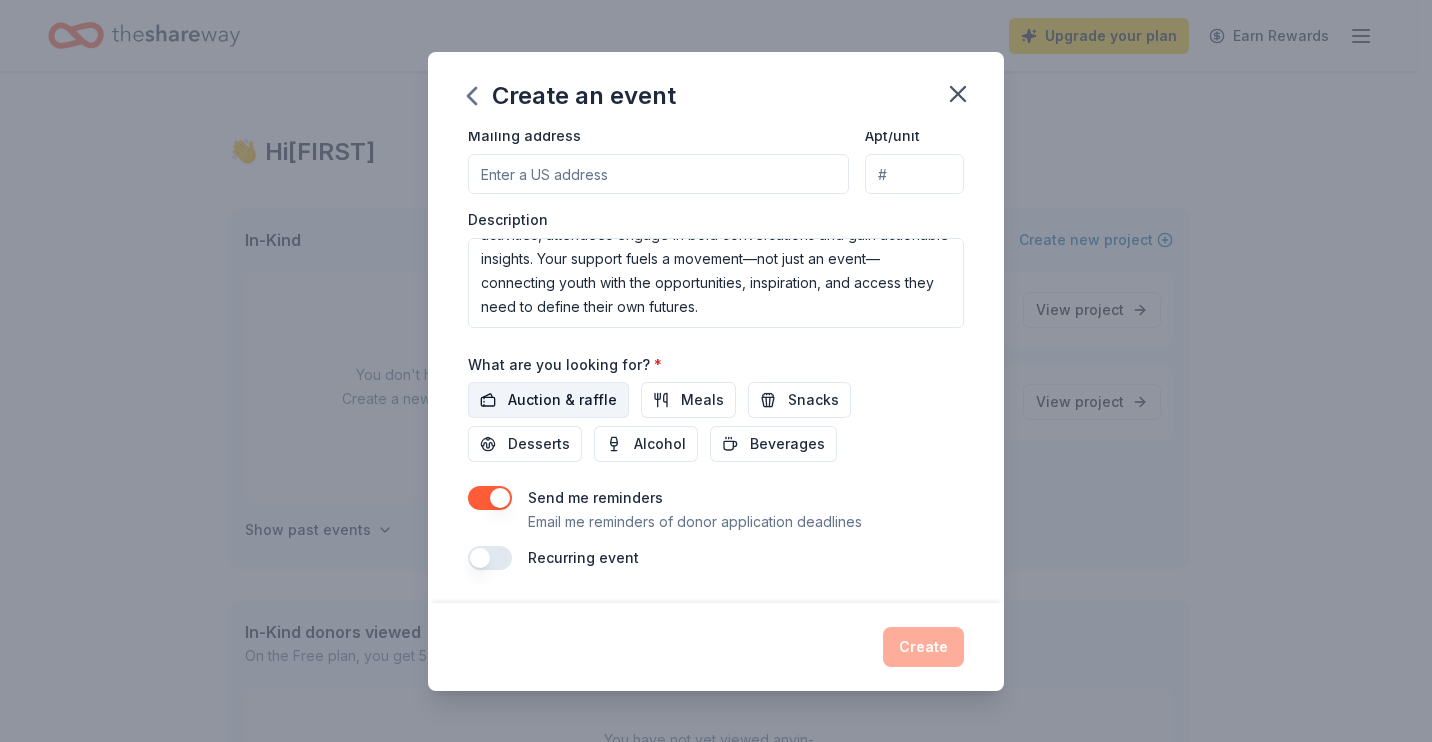 click on "Auction & raffle" at bounding box center (562, 400) 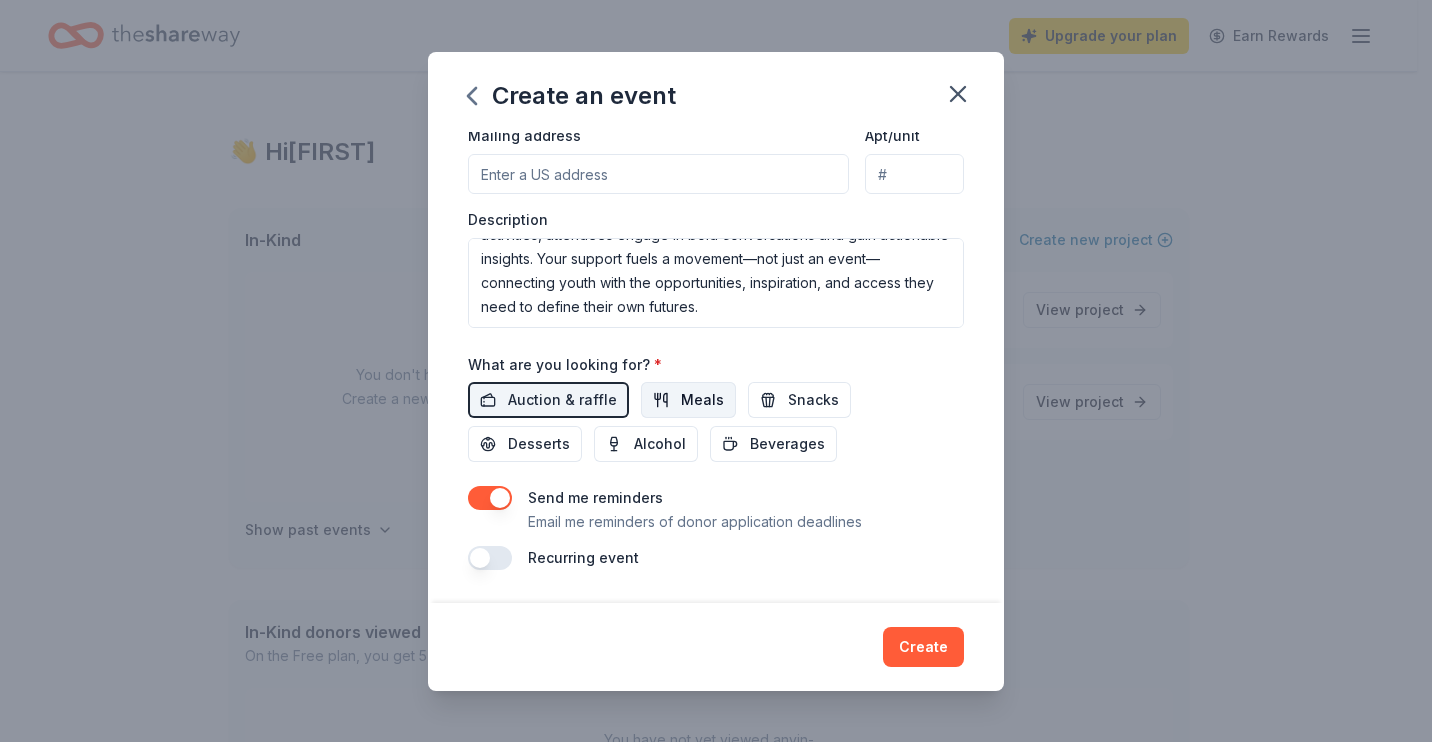 click on "Meals" at bounding box center (688, 400) 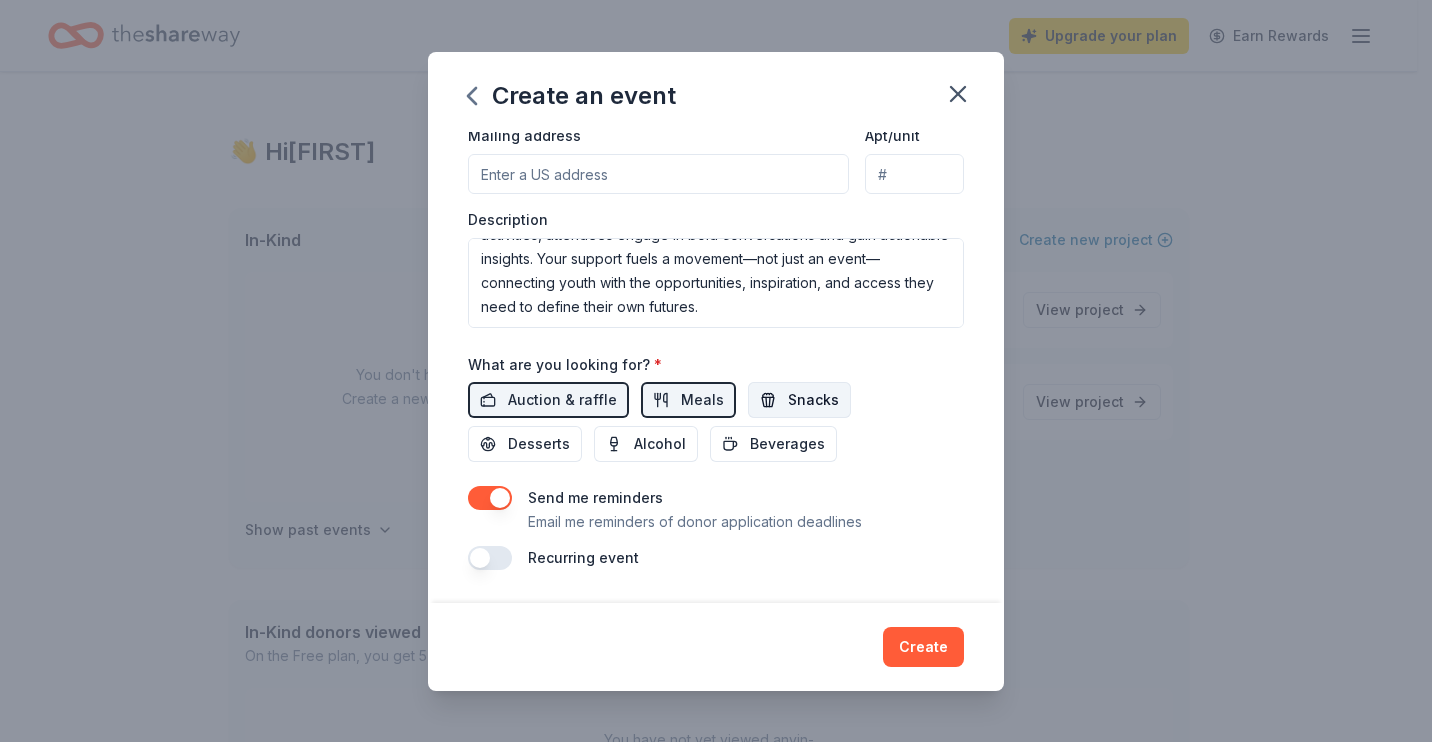 click on "Snacks" at bounding box center [813, 400] 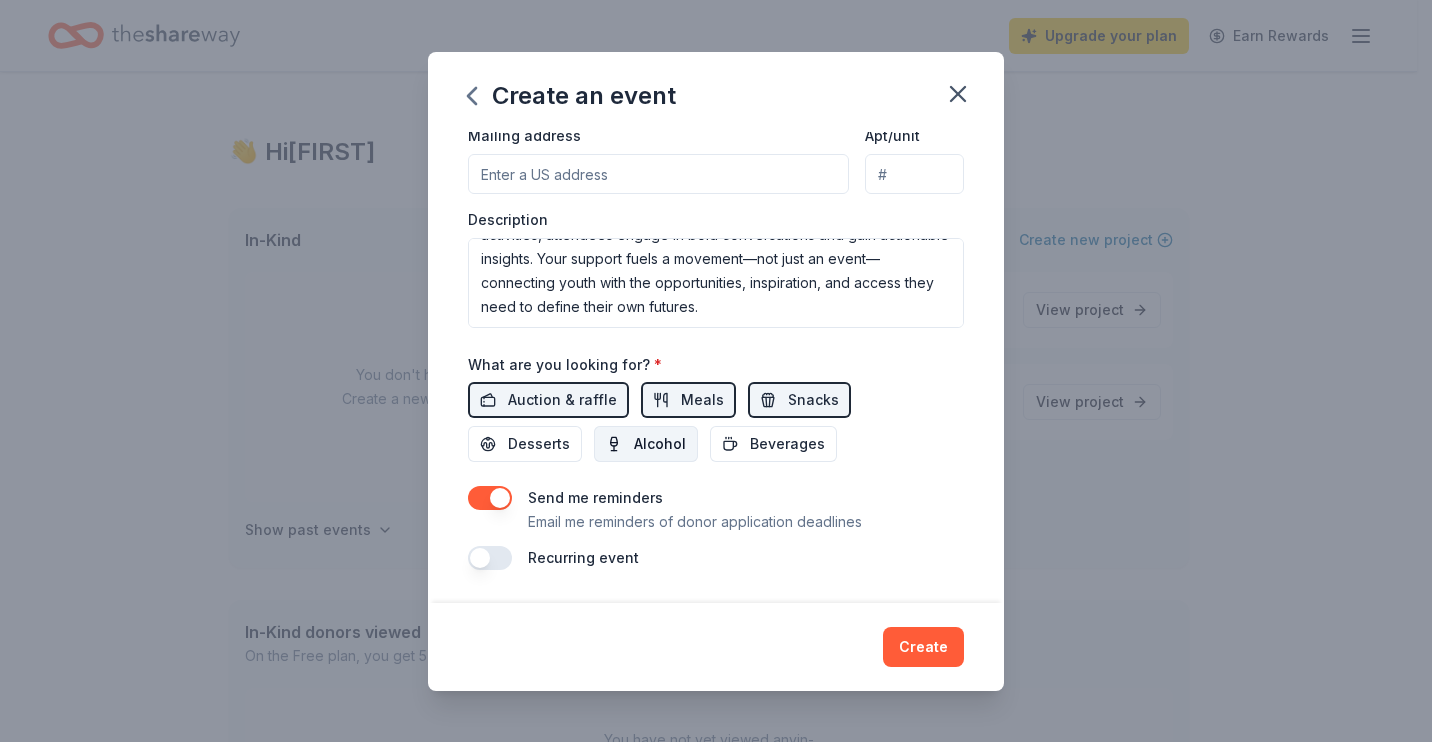 click on "Alcohol" at bounding box center (660, 444) 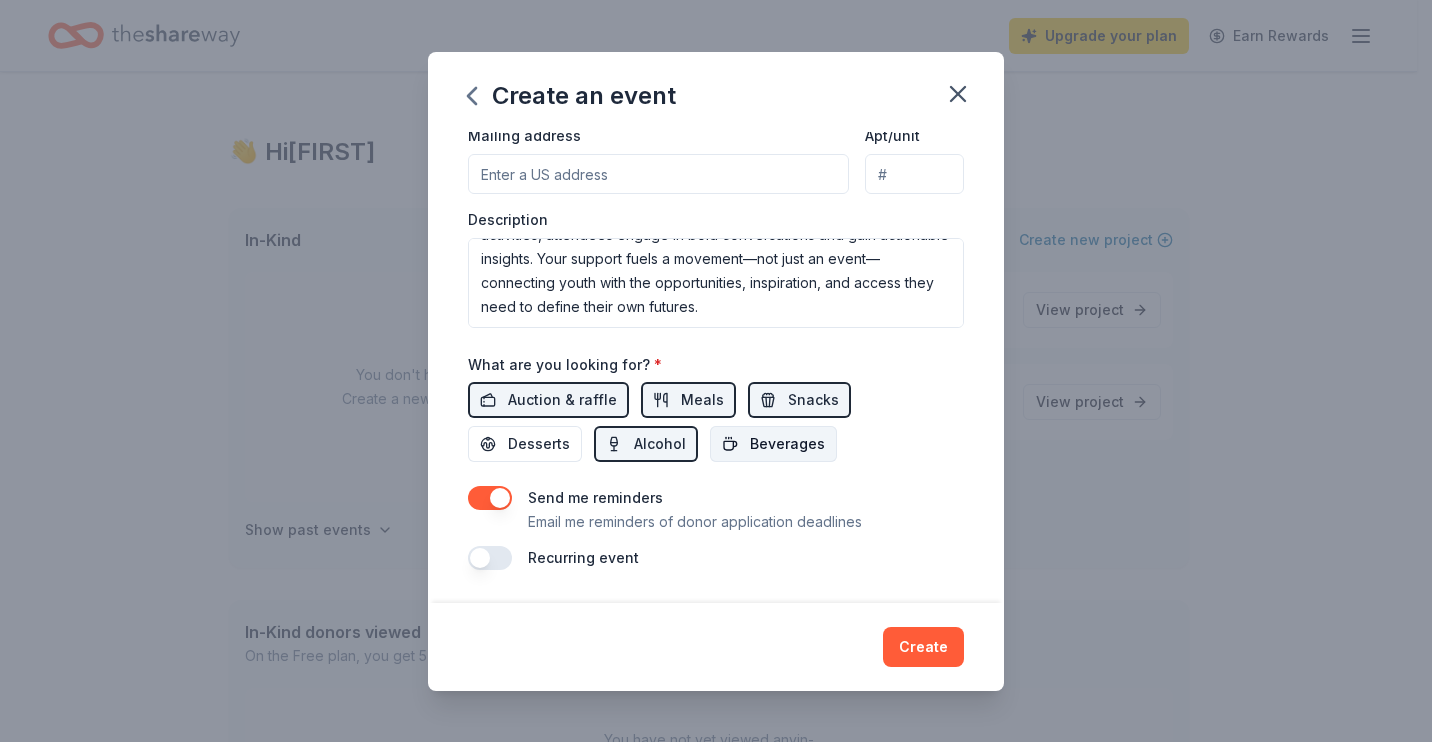 click on "Beverages" at bounding box center [773, 444] 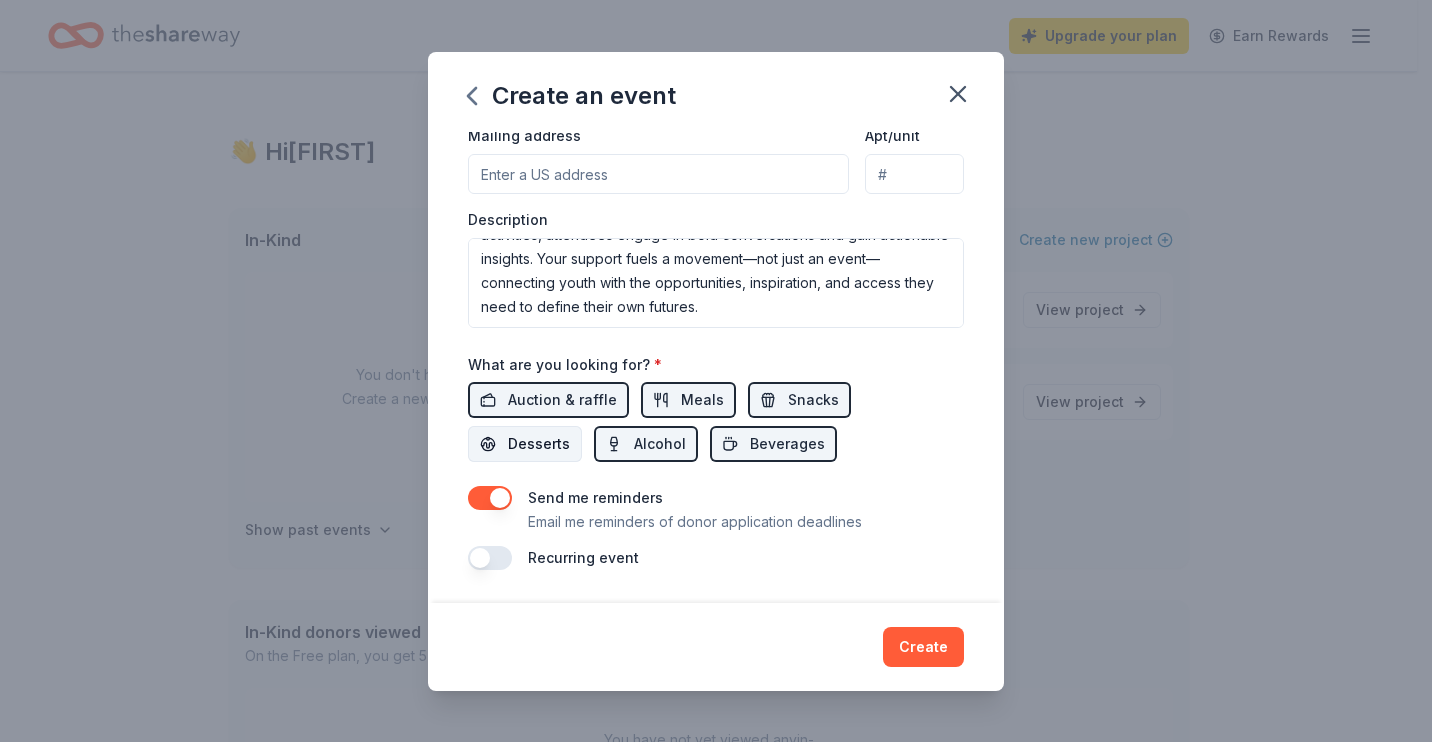click on "Desserts" at bounding box center (539, 444) 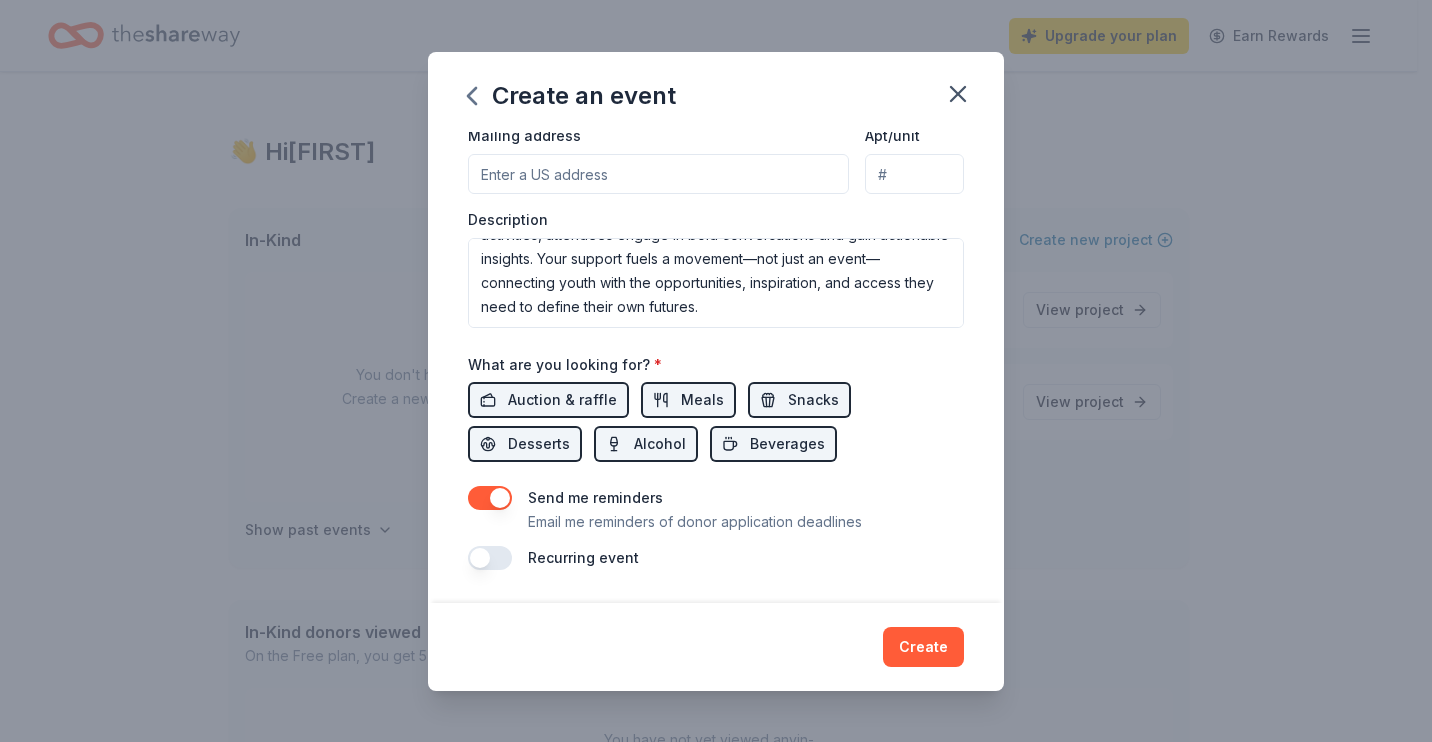 click at bounding box center (490, 498) 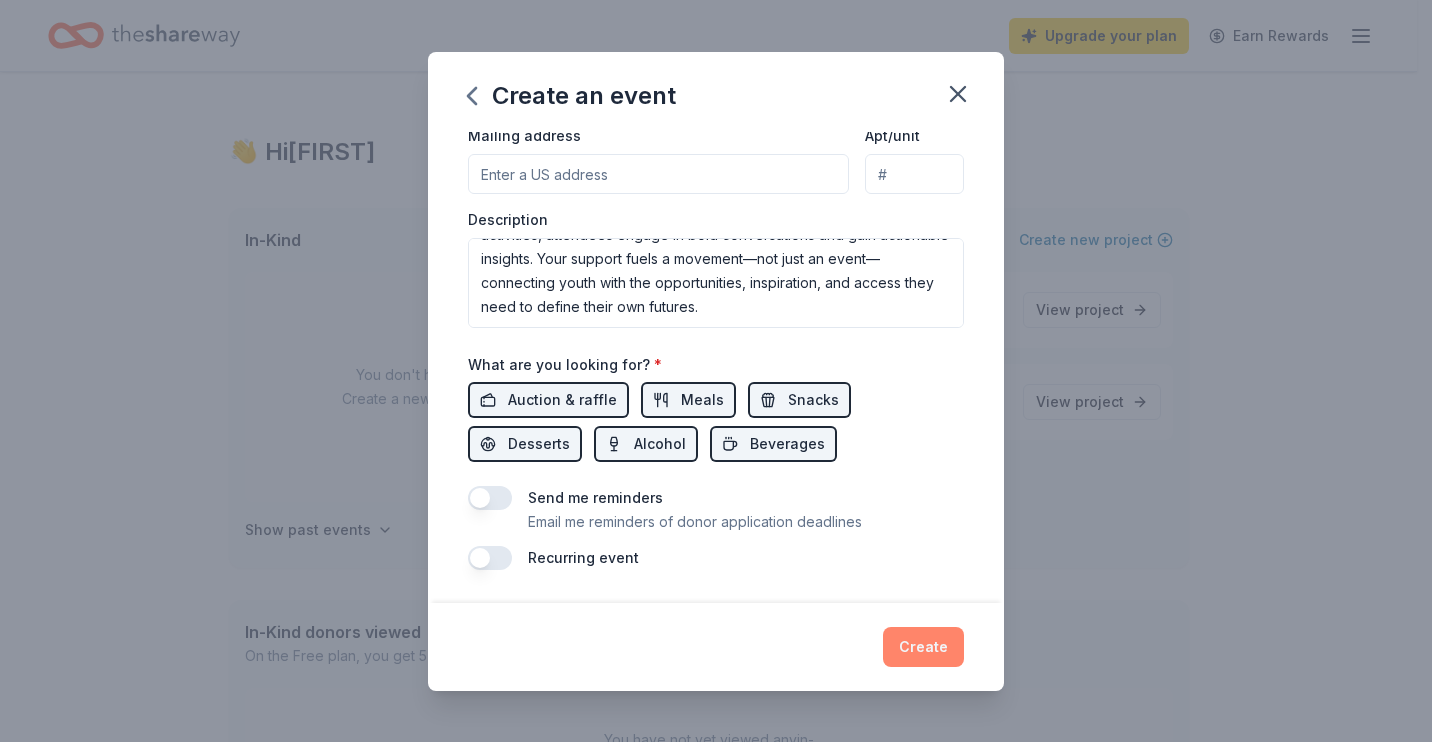 click on "Create" at bounding box center (923, 647) 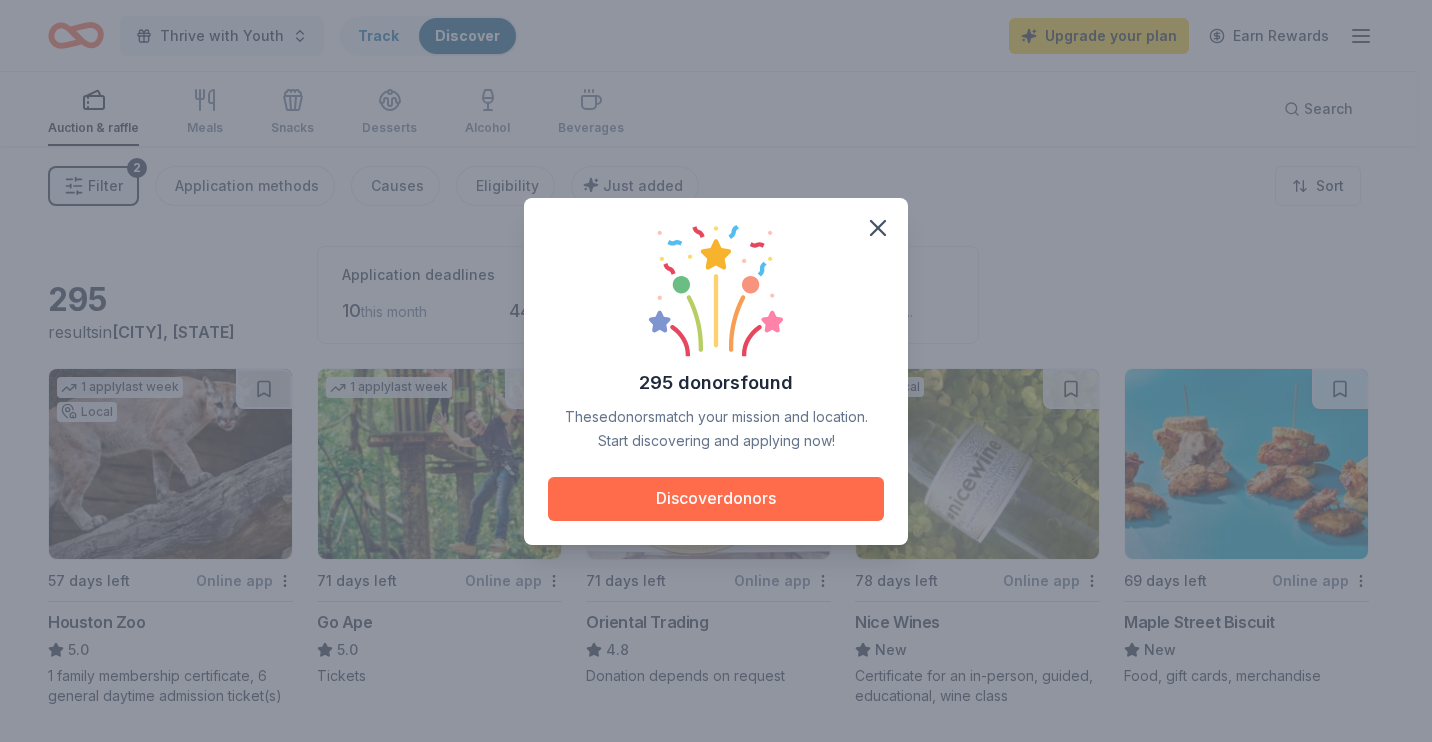 click on "Discover  donors" at bounding box center (716, 499) 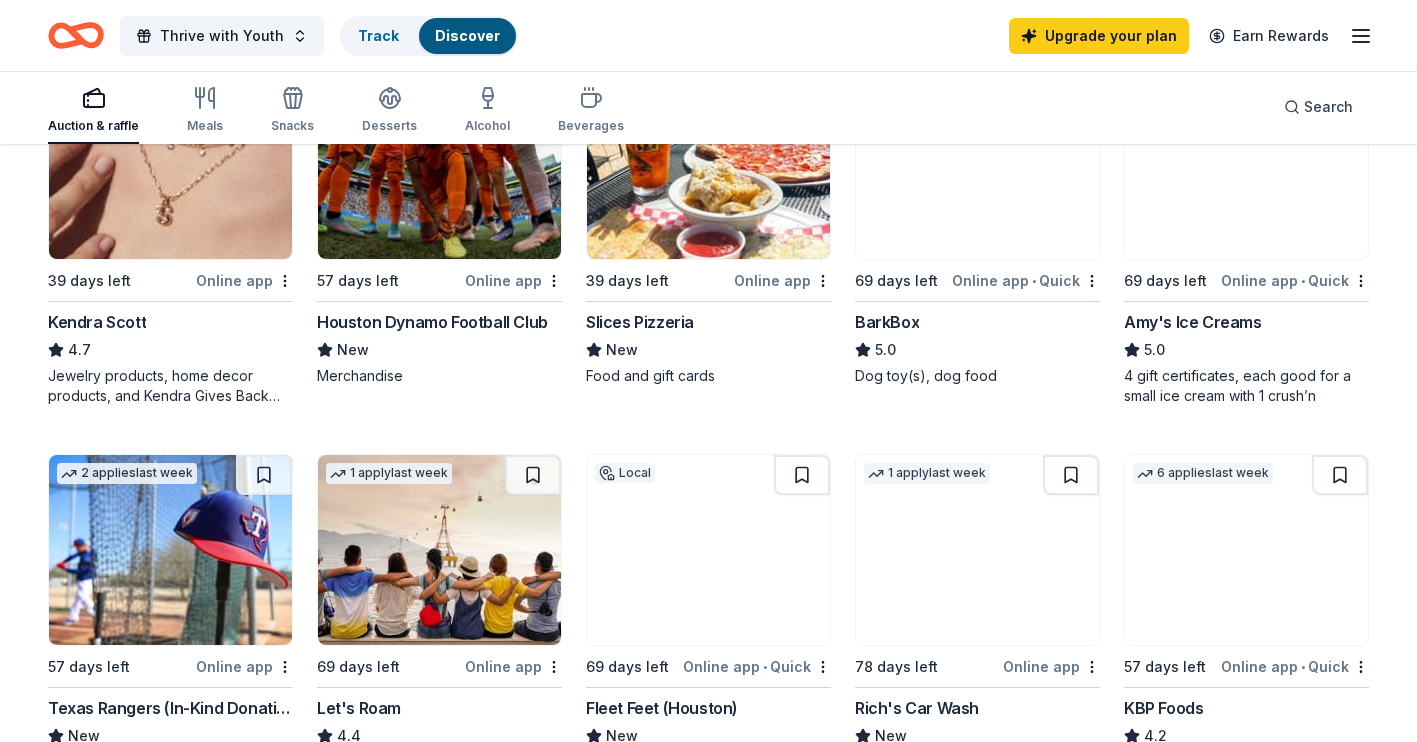 scroll, scrollTop: 0, scrollLeft: 0, axis: both 